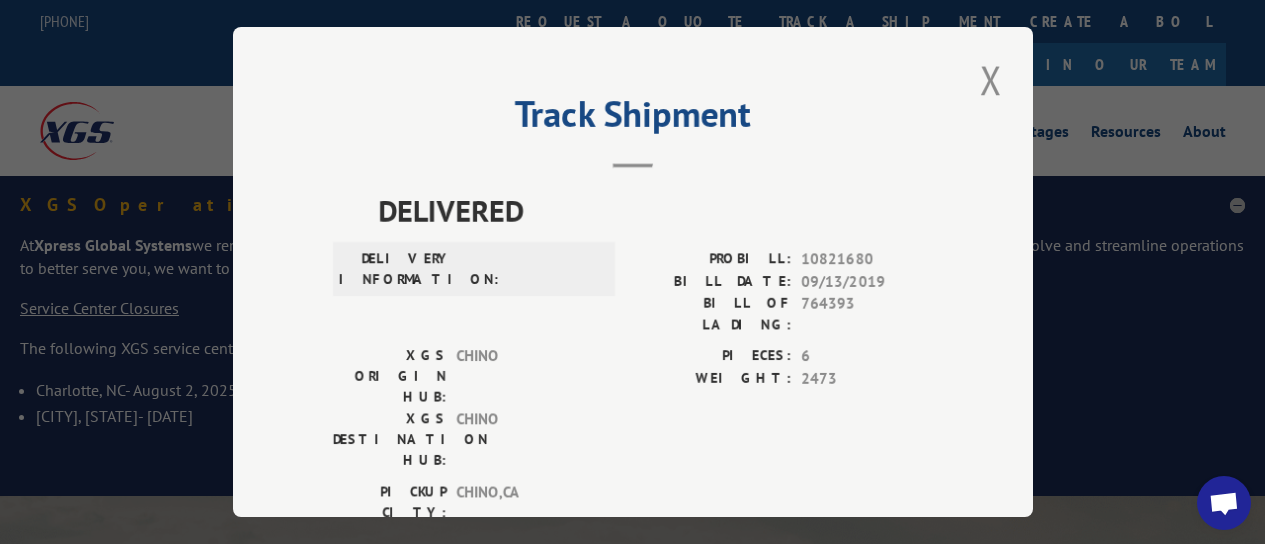scroll, scrollTop: 0, scrollLeft: 0, axis: both 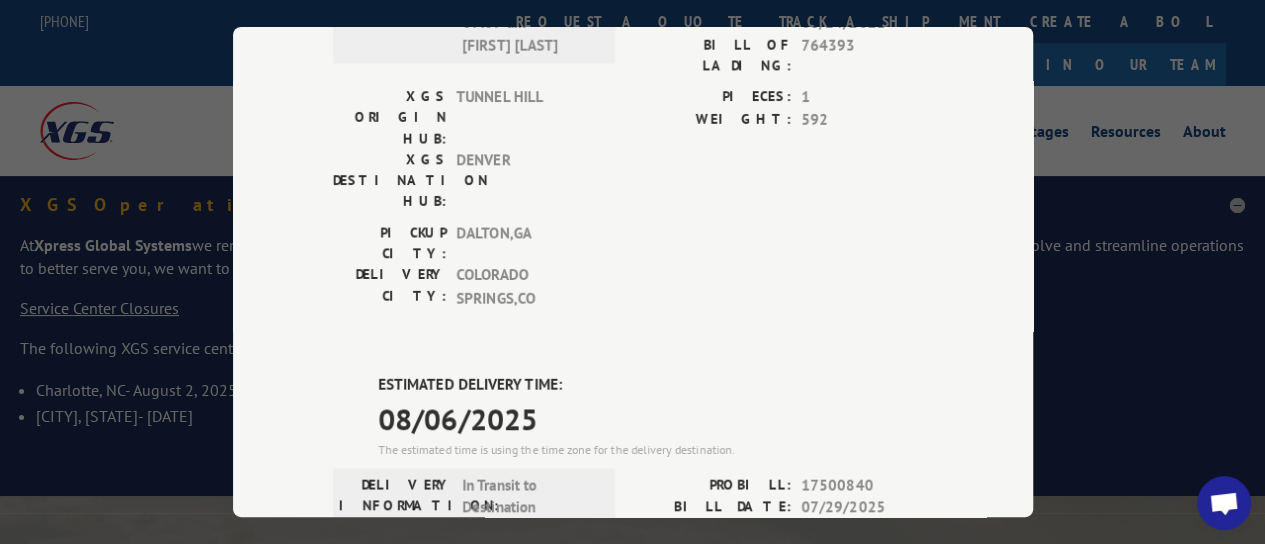 click on "Track Shipment DELIVERED DELIVERY INFORMATION: PROBILL: [NUMBER] BILL DATE: [DATE] BILL OF LADING: [NUMBER] XGS ORIGIN HUB: CHINO XGS DESTINATION HUB: CHINO PIECES: 6 WEIGHT: 2473 PICKUP CITY: CHINO ,  CA DELIVERY CITY: [CITY] ,  CA DELIVERED DELIVERY INFORMATION: [DATE] [TIME] [FIRST] [LAST] PROBILL: [NUMBER] BILL DATE: [DATE] BILL OF LADING: [NUMBER] XGS ORIGIN HUB: TUNNEL HILL XGS DESTINATION HUB: [CITY] PIECES: 1 WEIGHT: 592 PICKUP CITY: DALTON ,  GA DELIVERY CITY: [CITY] ,  CO ESTIMATED DELIVERY TIME: [DATE] The estimated time is using the time zone for the delivery destination. DELIVERY INFORMATION: In Transit to Destination PROBILL: [NUMBER] BILL DATE: [DATE] BILL OF LADING: [NUMBER] XGS ORIGIN HUB: CHINO XGS DESTINATION HUB: [CITY] PIECES: 3 WEIGHT: 2885 PICKUP CITY: CYPRESS ,  CA DELIVERY CITY: [CITY] ,  PA Subscribe to alerts Get texted with status updates for this shipment. Message and data rates may apply. Message frequency depends upon your activity. SUBSCRIBE Note:" at bounding box center (632, 272) 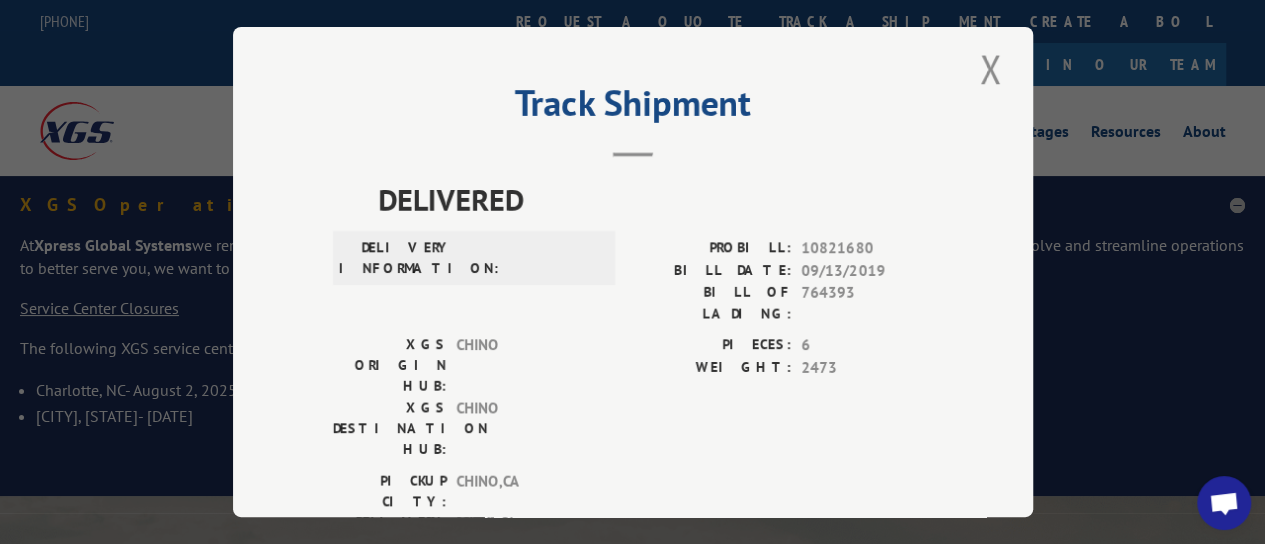 scroll, scrollTop: 0, scrollLeft: 0, axis: both 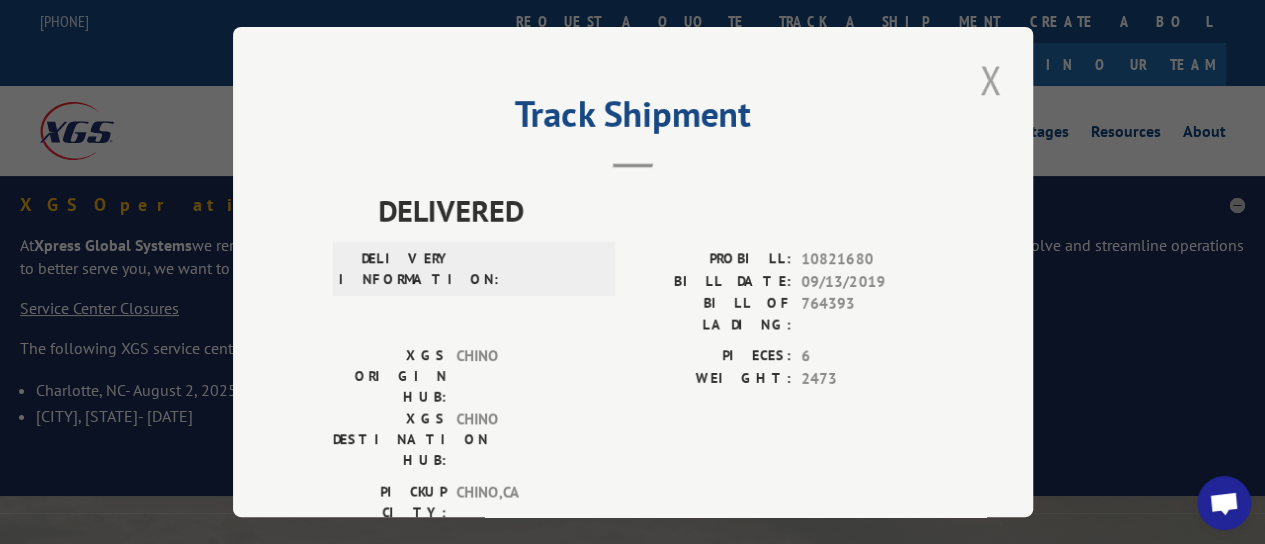 click at bounding box center (991, 79) 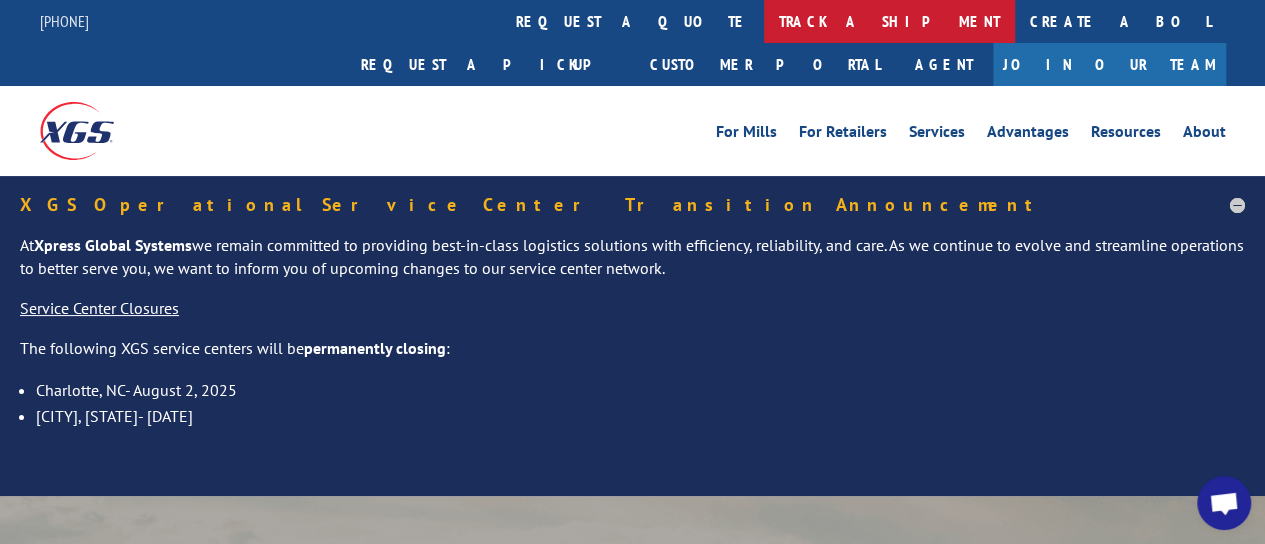 click on "track a shipment" at bounding box center [889, 21] 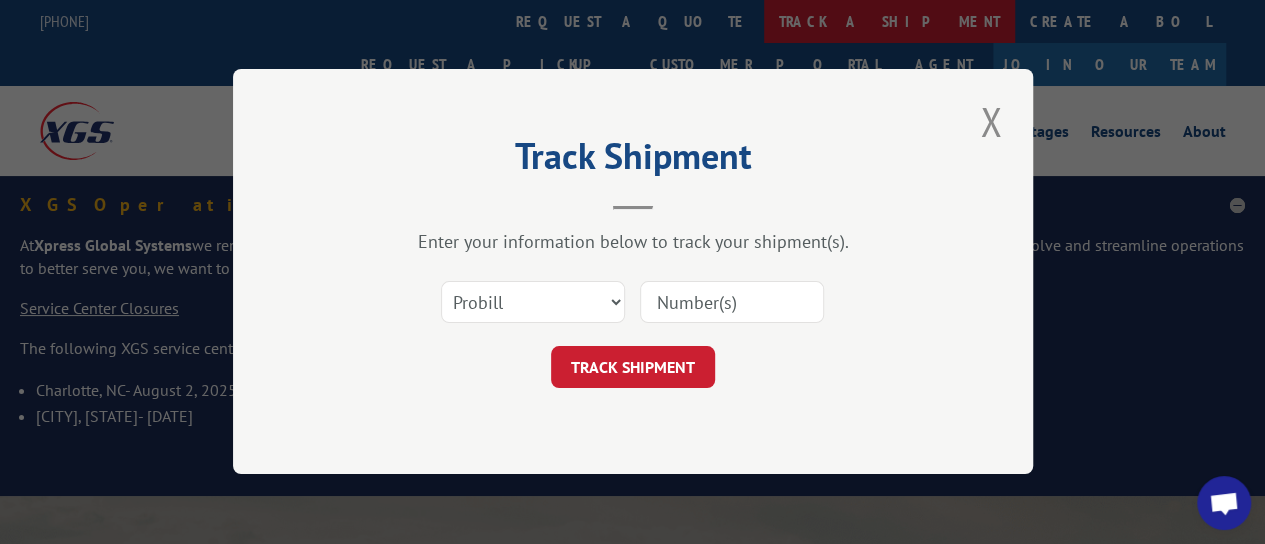 scroll, scrollTop: 0, scrollLeft: 0, axis: both 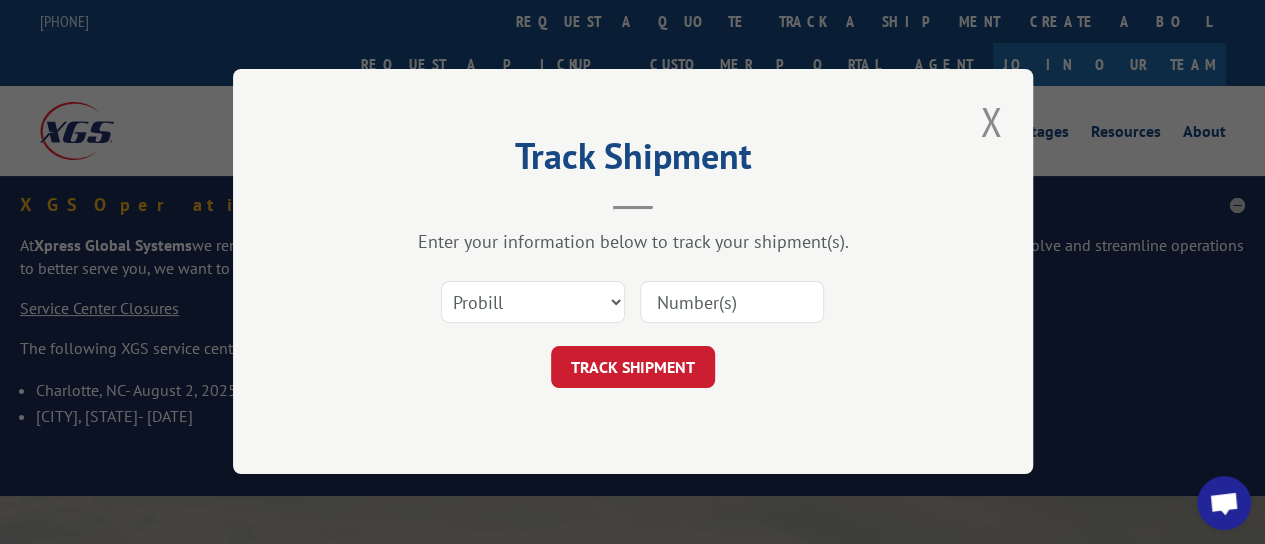 click at bounding box center [732, 303] 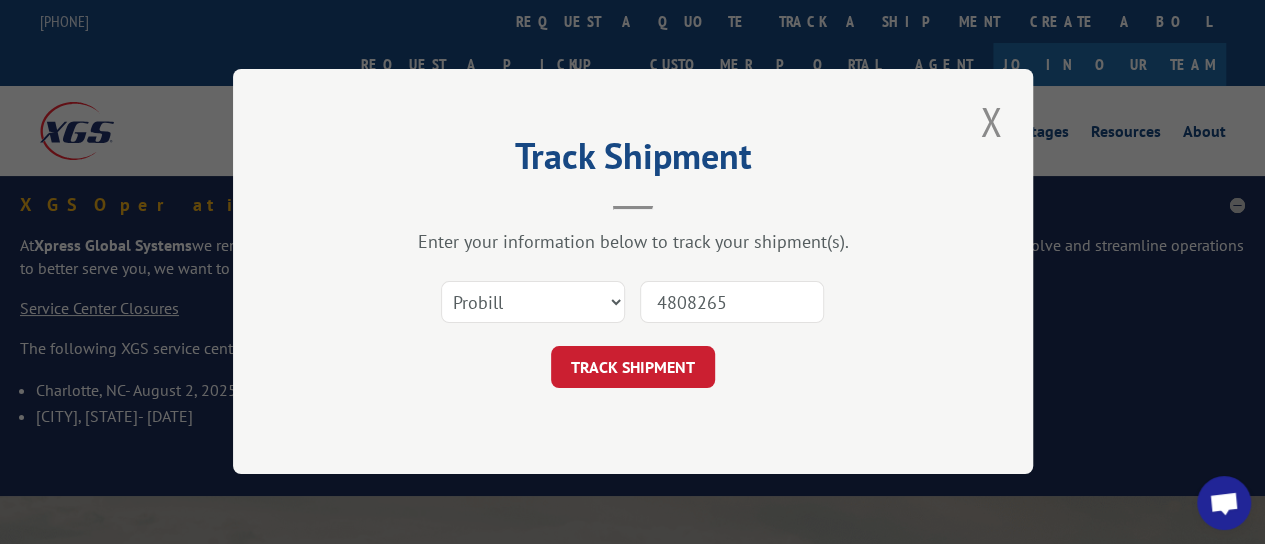 type on "4808265" 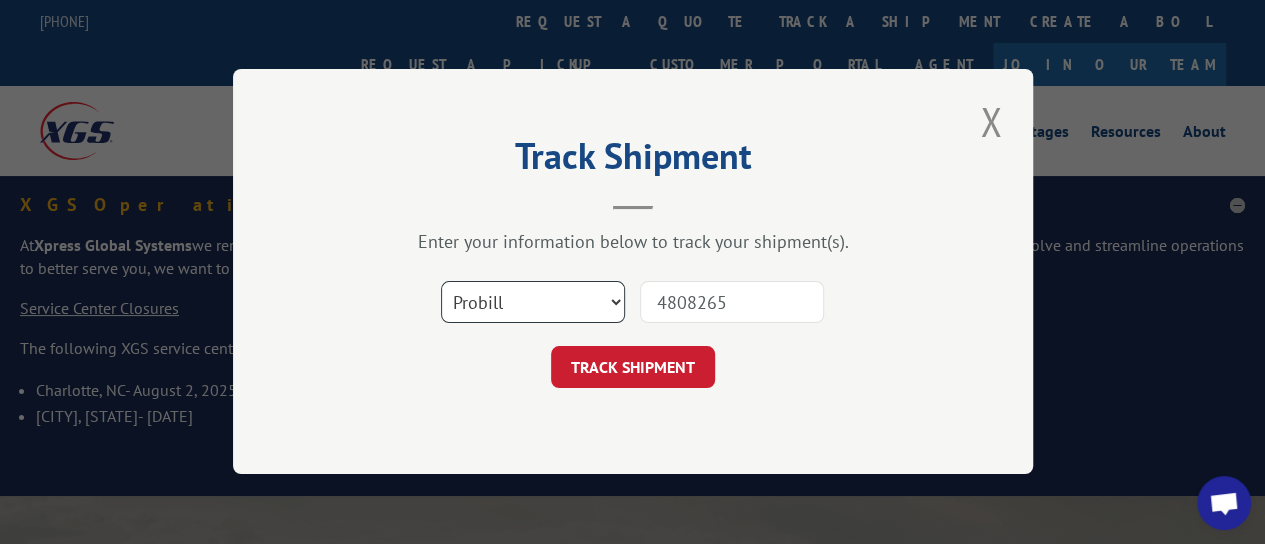 click on "Select category... Probill BOL PO" at bounding box center (533, 303) 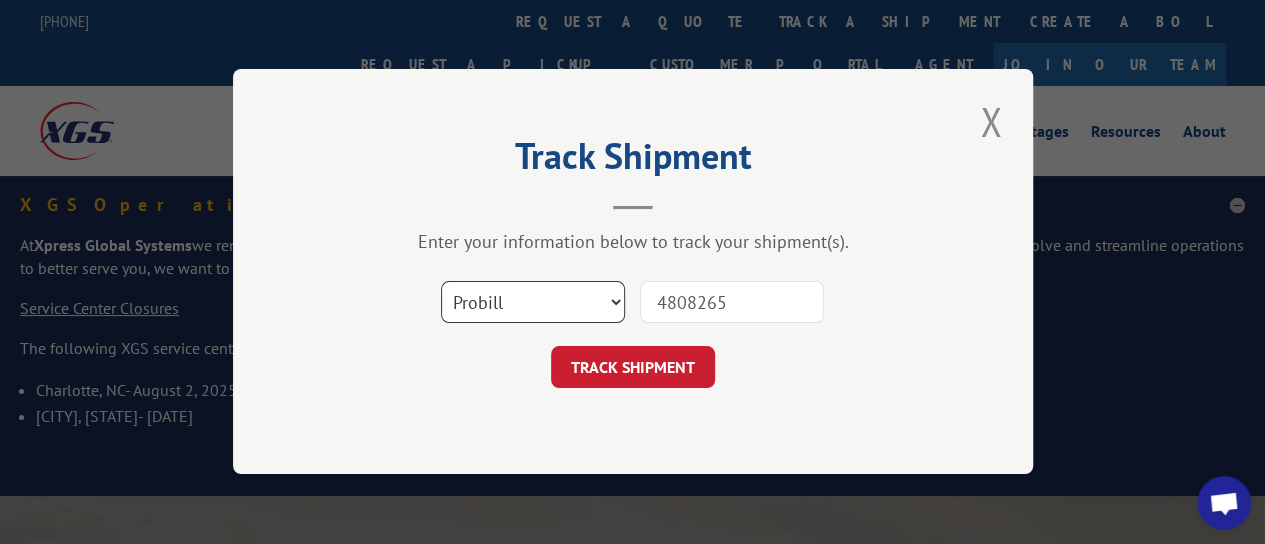 select on "bol" 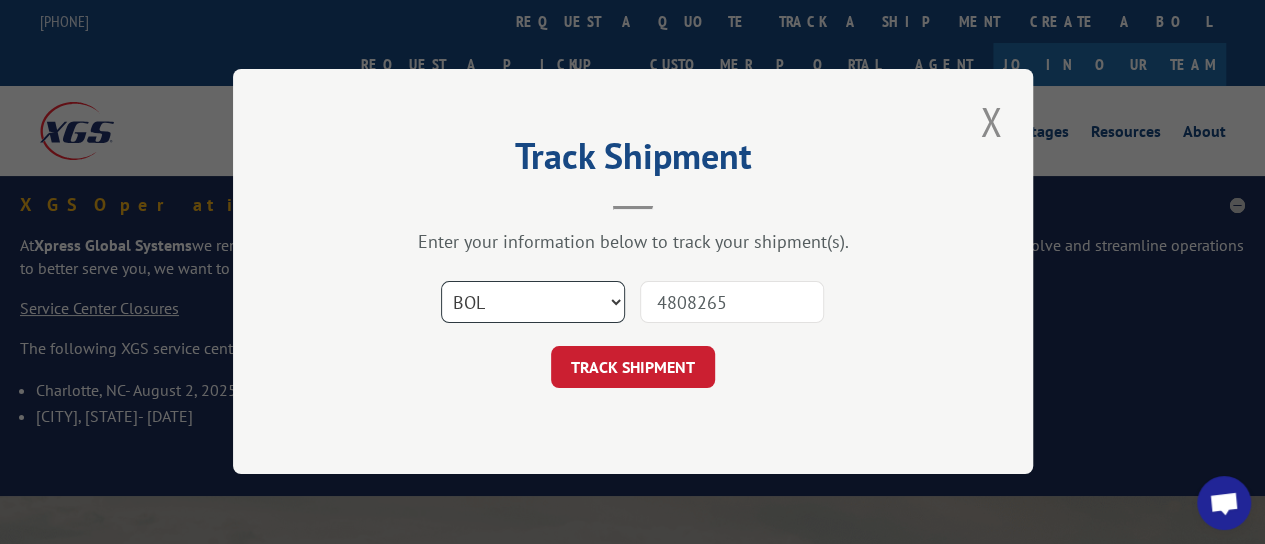 click on "Select category... Probill BOL PO" at bounding box center [533, 303] 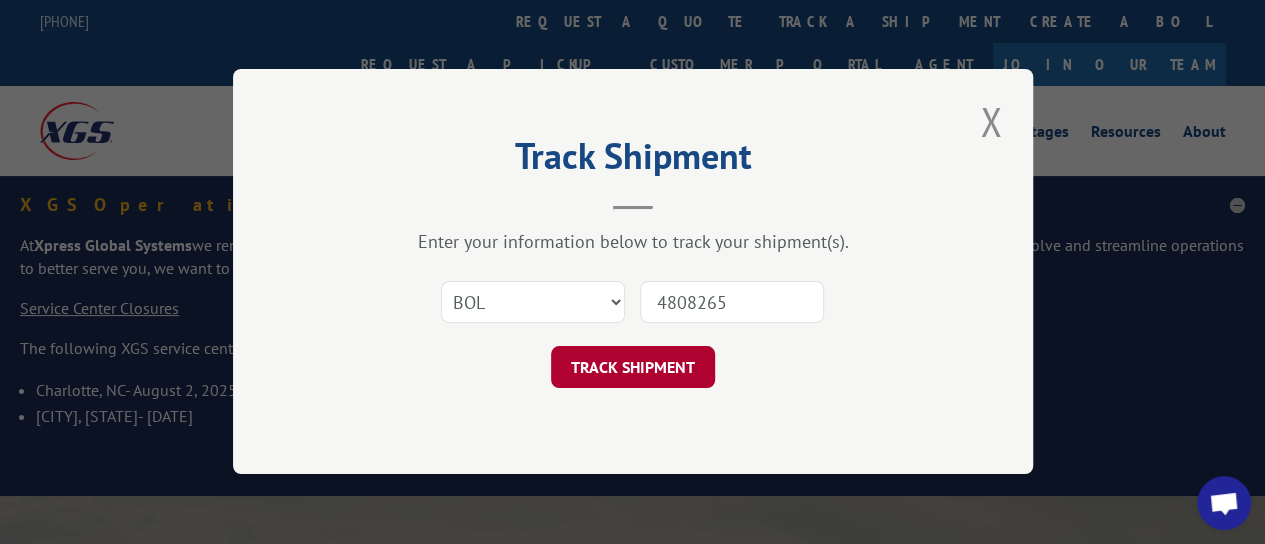 click on "TRACK SHIPMENT" at bounding box center (633, 368) 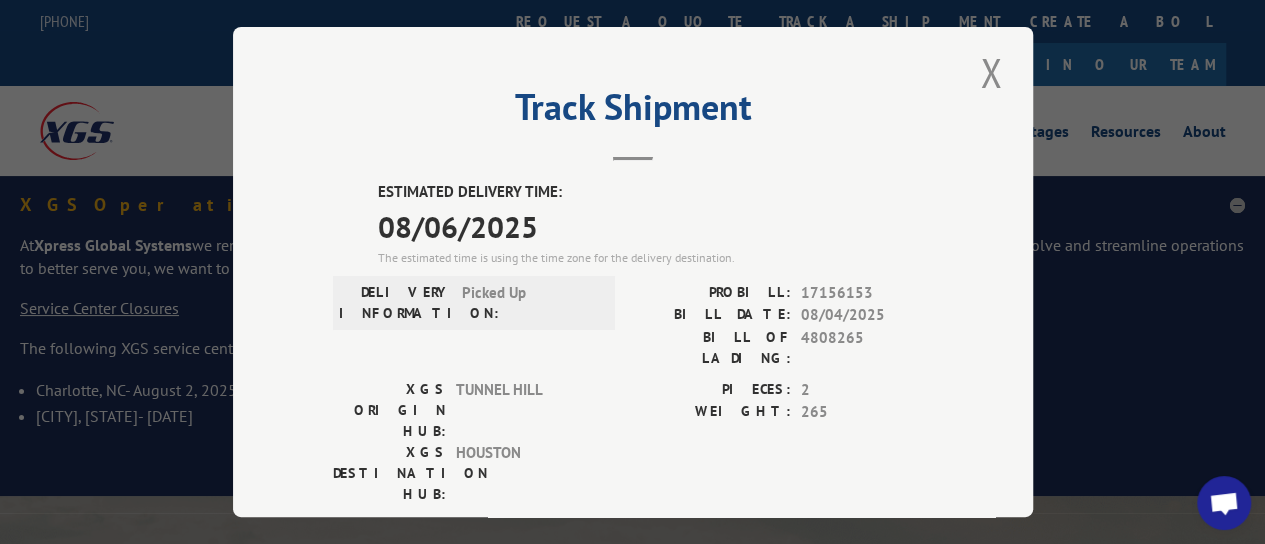 scroll, scrollTop: 0, scrollLeft: 0, axis: both 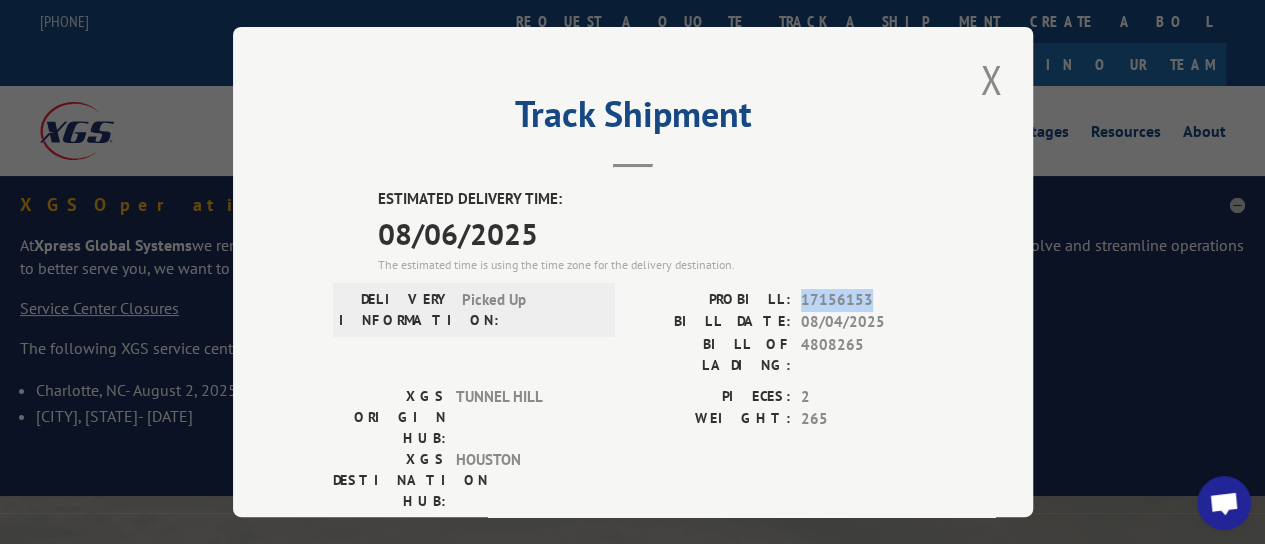 drag, startPoint x: 865, startPoint y: 295, endPoint x: 796, endPoint y: 288, distance: 69.354164 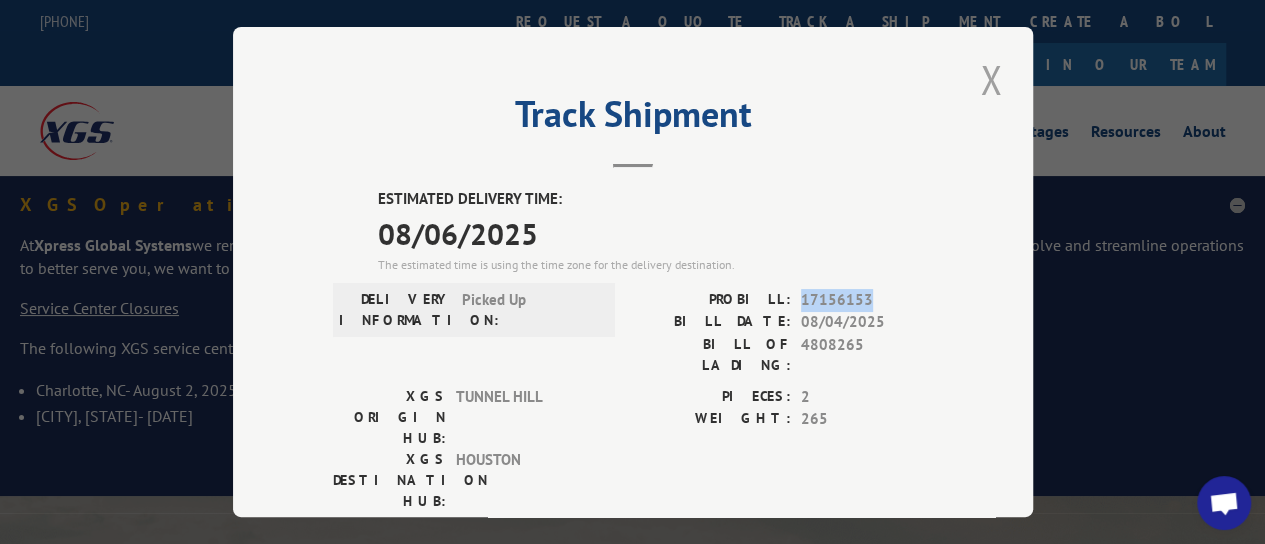 click at bounding box center (991, 79) 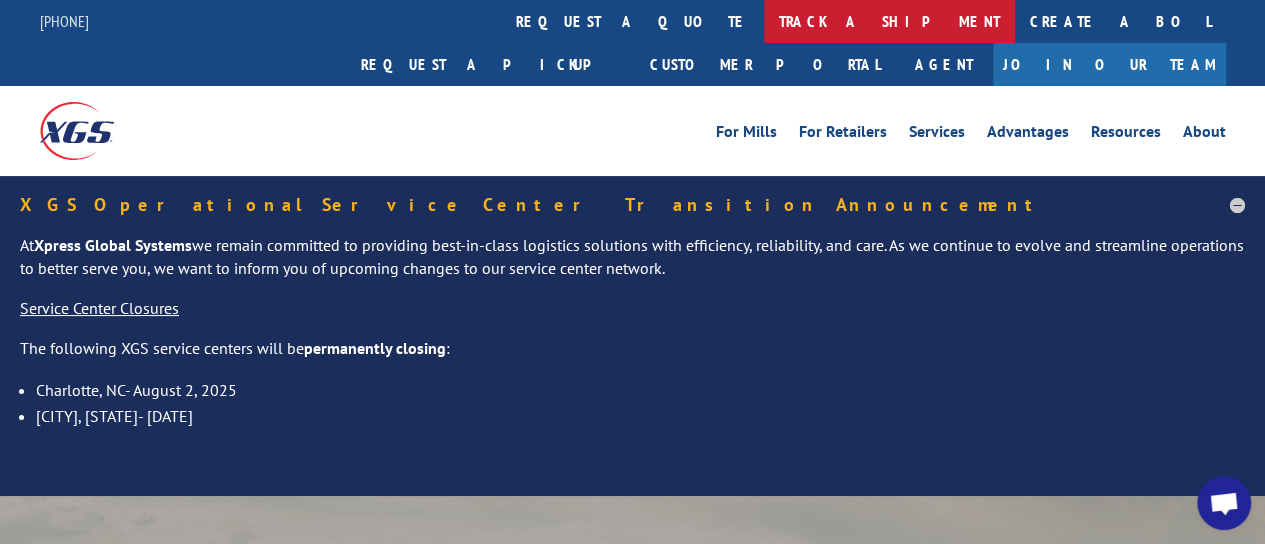 click on "track a shipment" at bounding box center [889, 21] 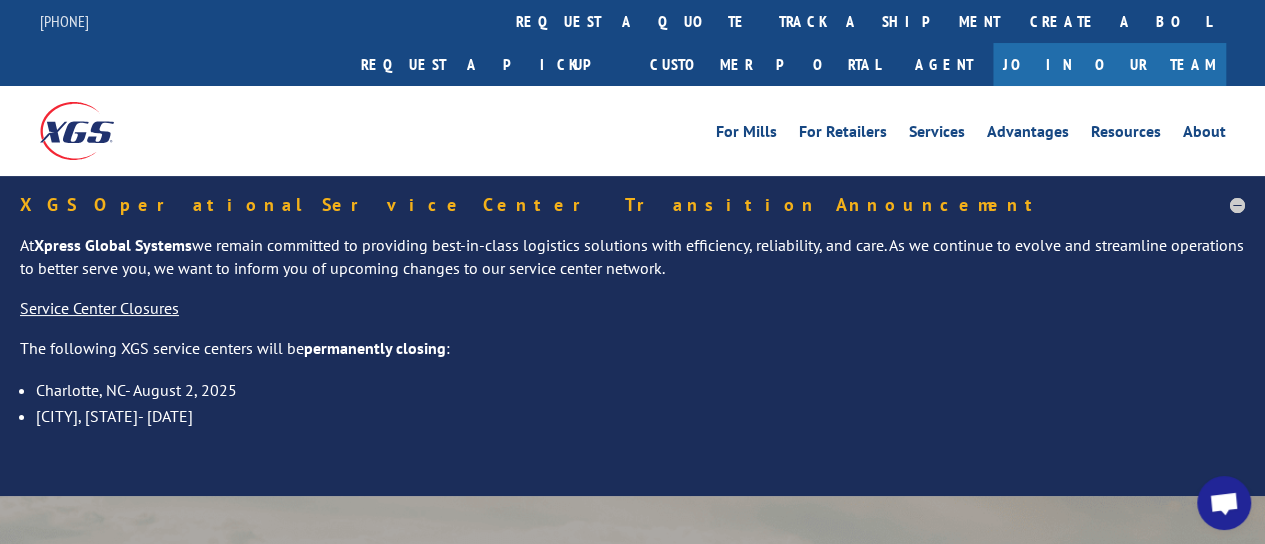 scroll, scrollTop: 0, scrollLeft: 0, axis: both 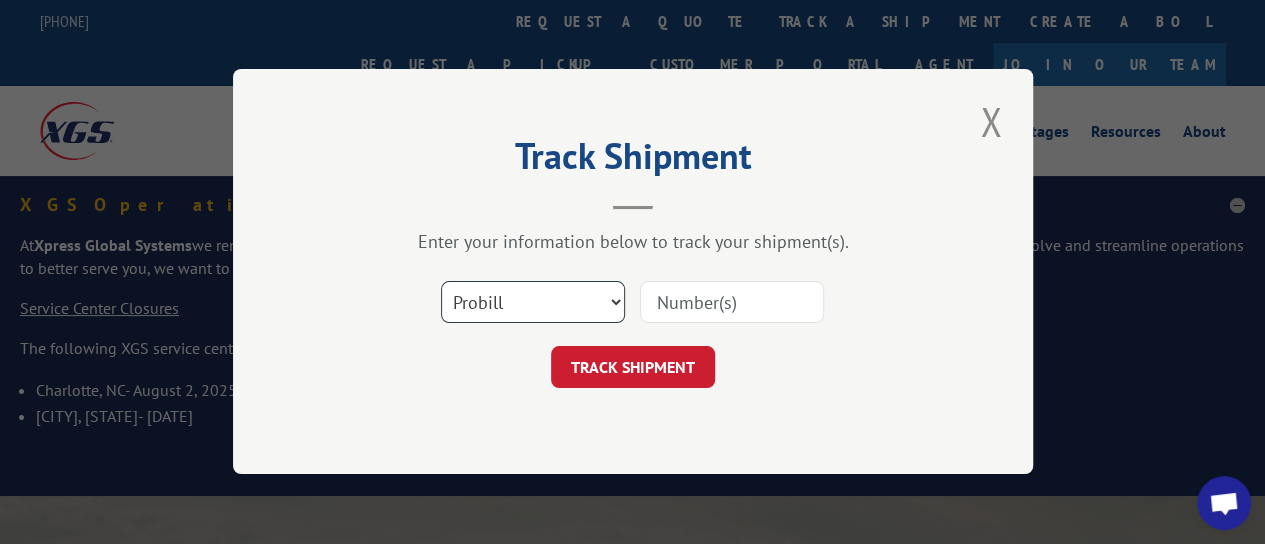 click on "Select category... Probill BOL PO" at bounding box center (533, 303) 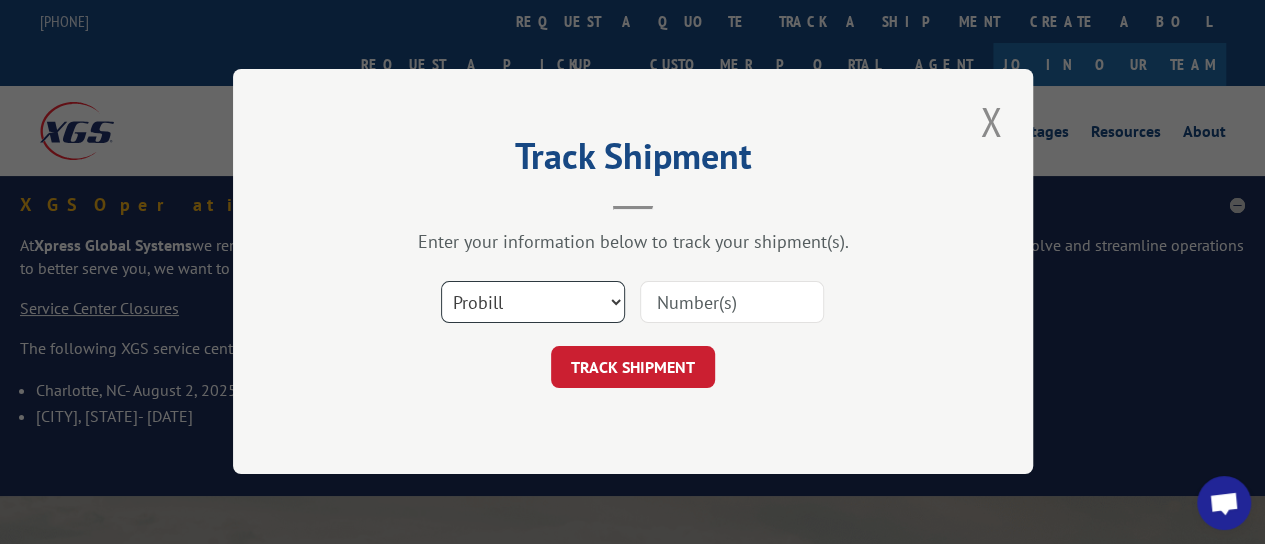 select on "bol" 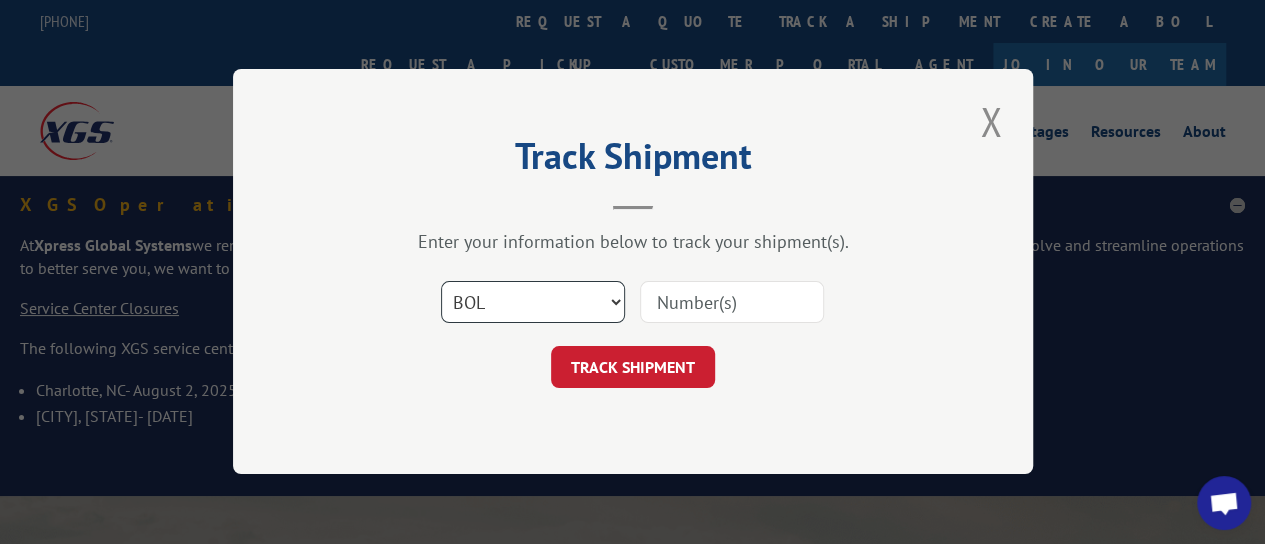 click on "Select category... Probill BOL PO" at bounding box center (533, 303) 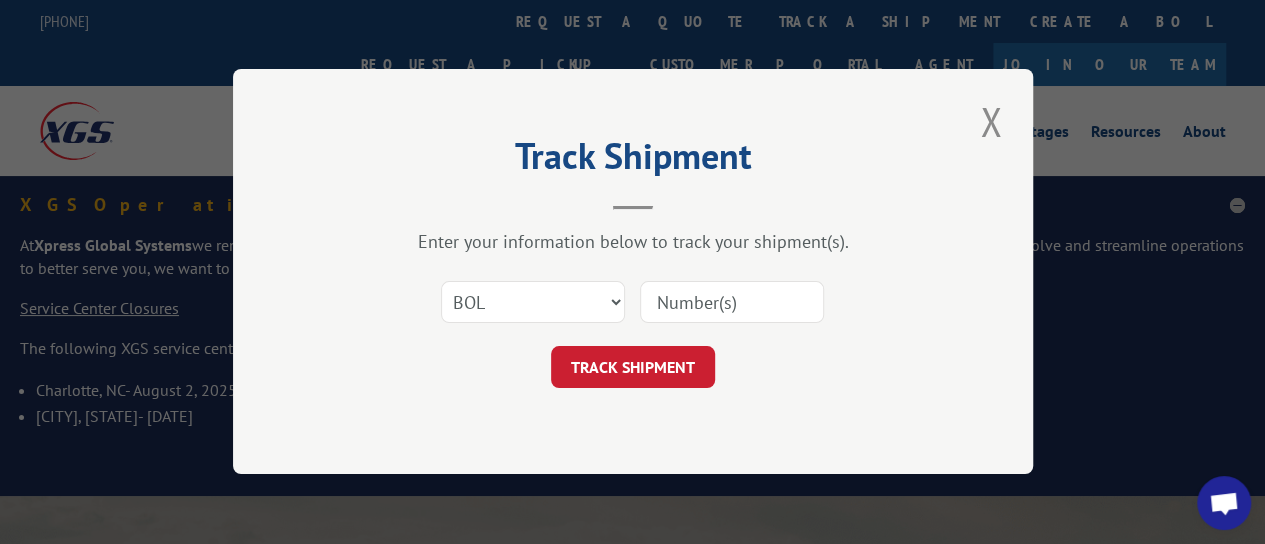 click at bounding box center (732, 303) 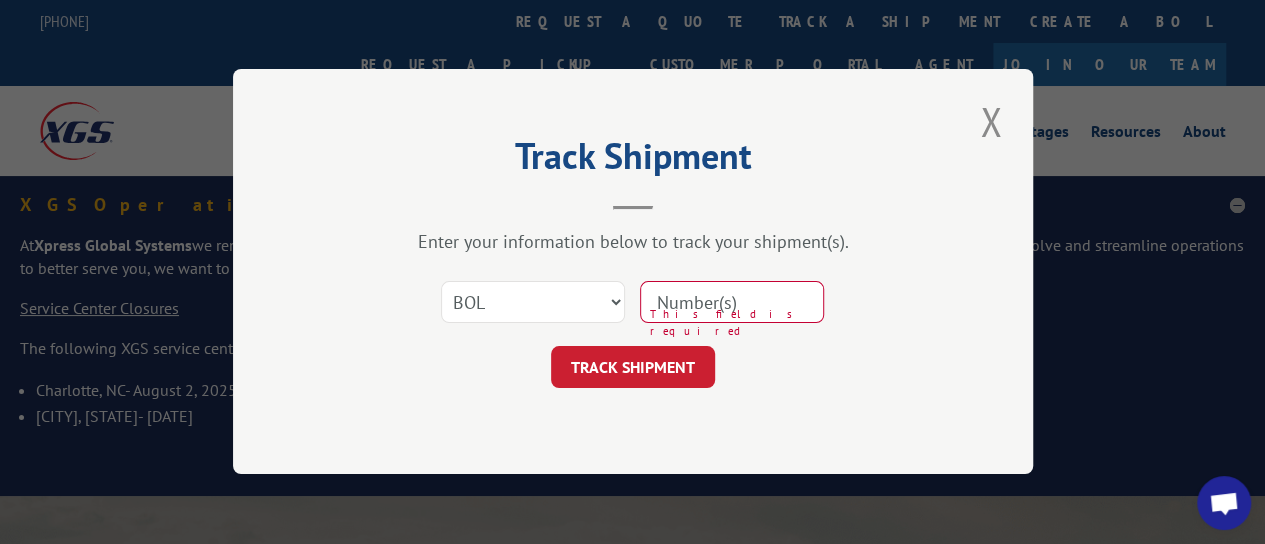click at bounding box center [732, 303] 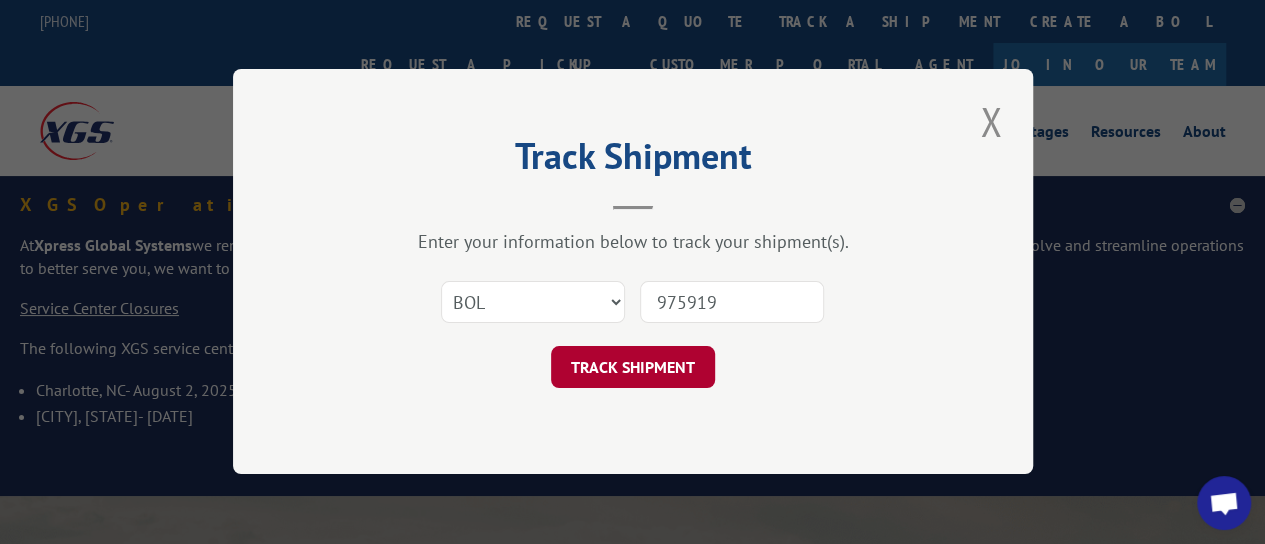 type on "975919" 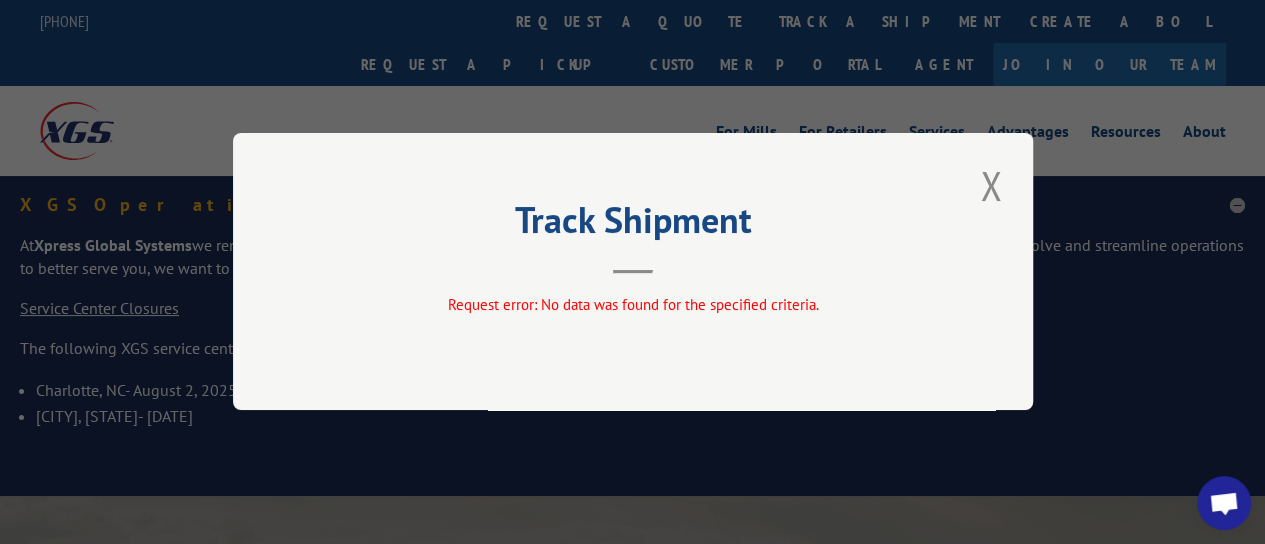 drag, startPoint x: 766, startPoint y: 313, endPoint x: 864, endPoint y: 284, distance: 102.20078 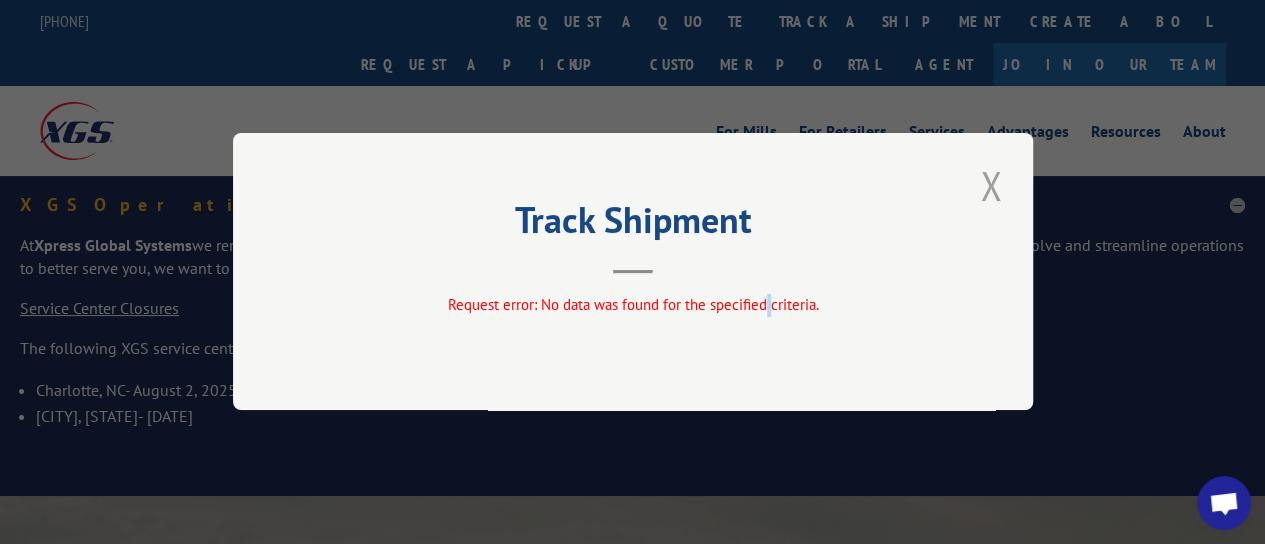 click at bounding box center [991, 185] 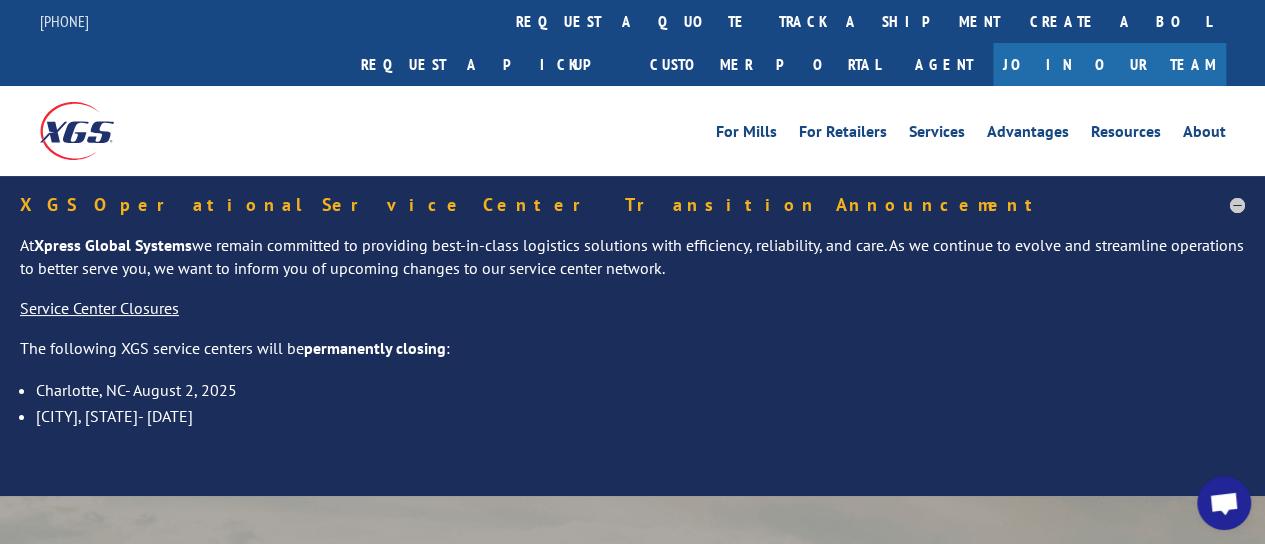click on "track a shipment" at bounding box center [889, 21] 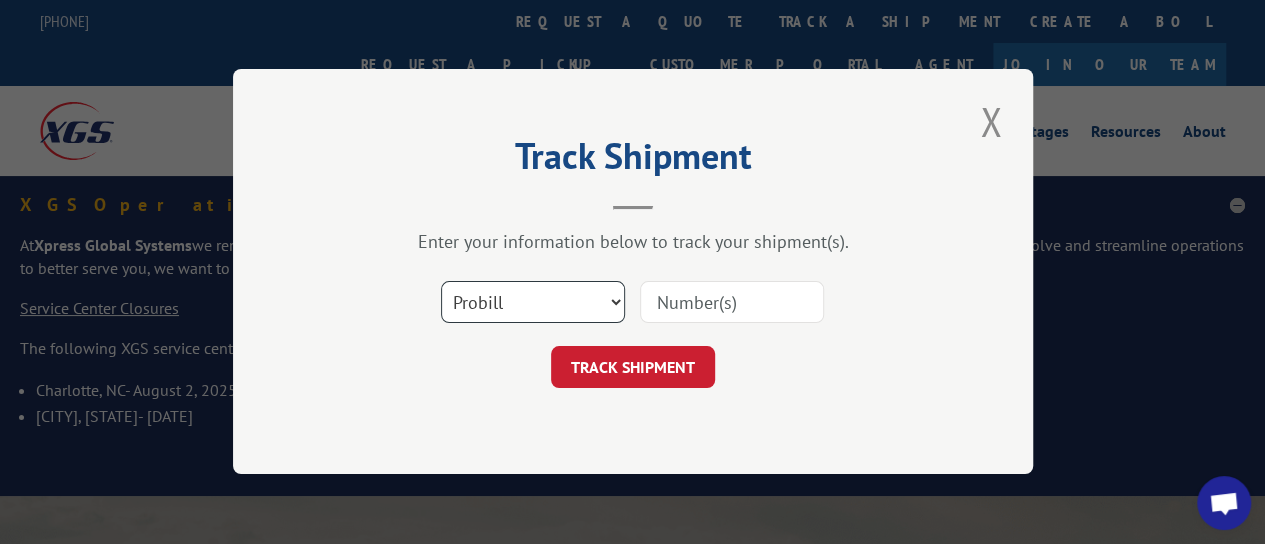 click on "Select category... Probill BOL PO" at bounding box center [533, 303] 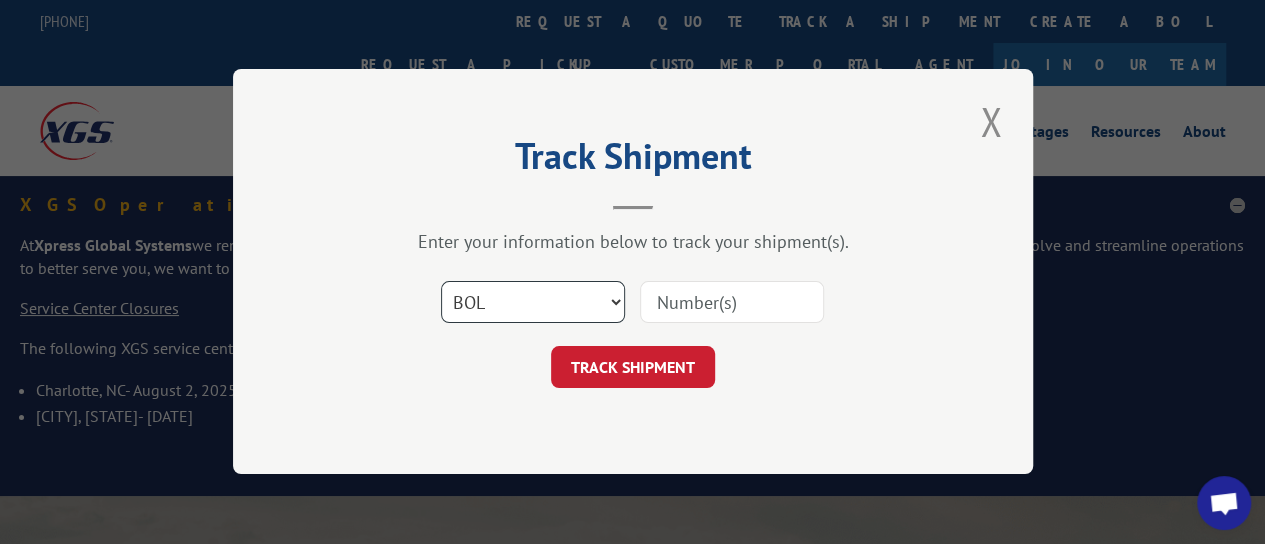 click on "Select category... Probill BOL PO" at bounding box center [533, 303] 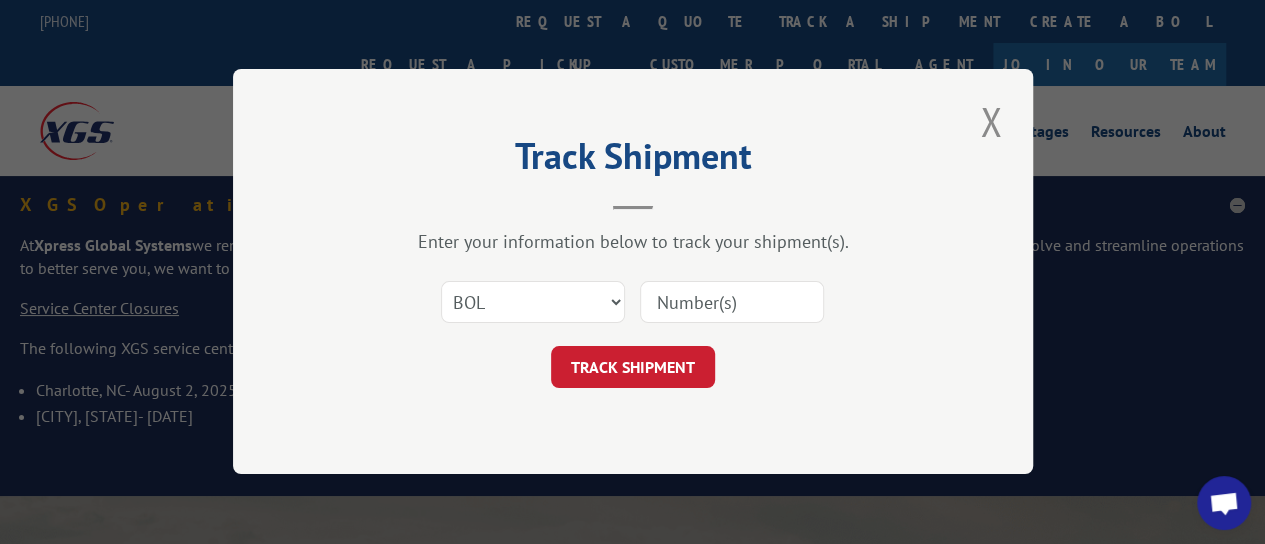 click at bounding box center [732, 303] 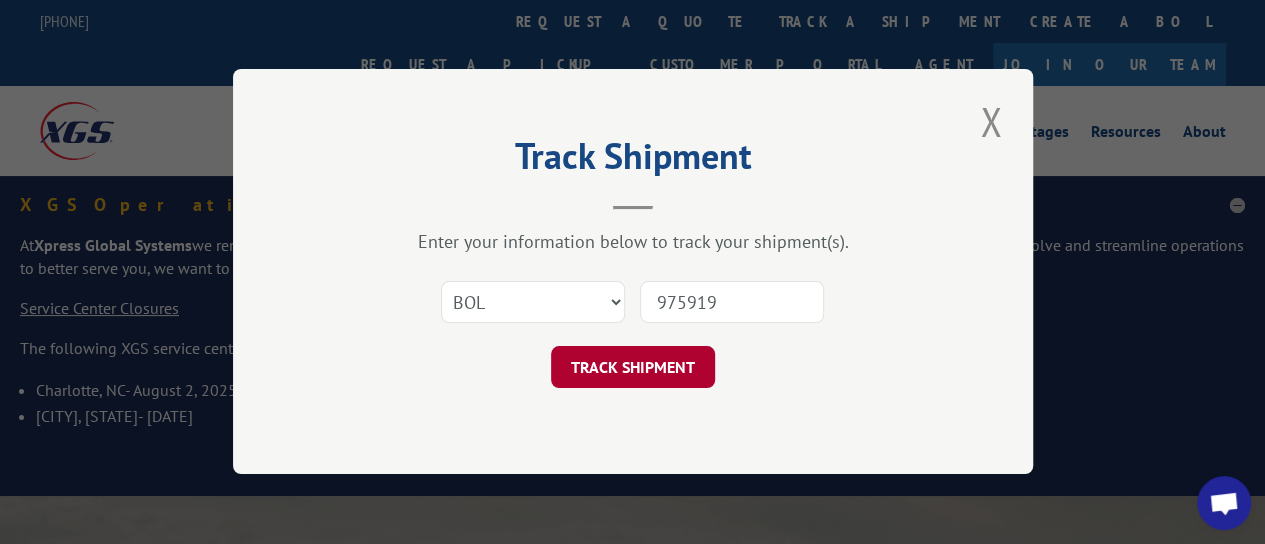 type on "975919" 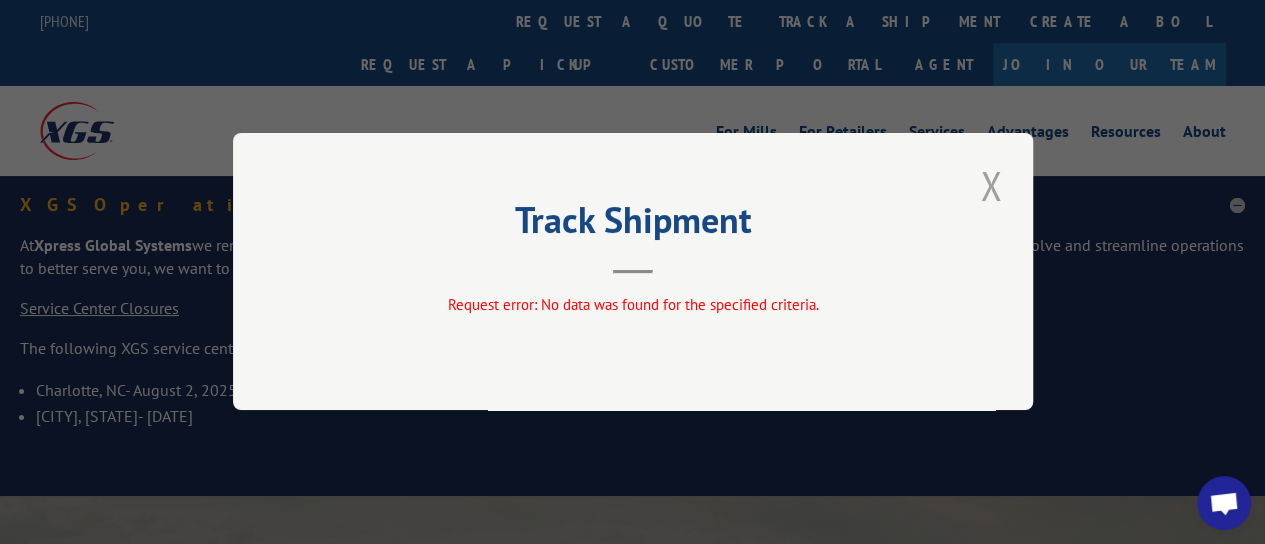 click at bounding box center [991, 185] 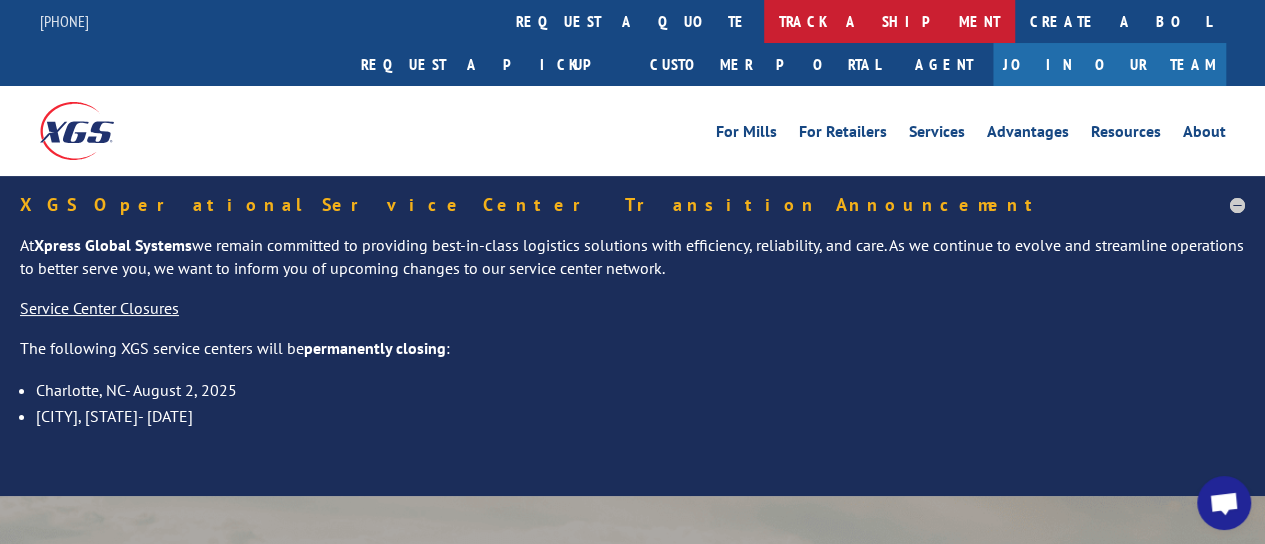 click on "track a shipment" at bounding box center (889, 21) 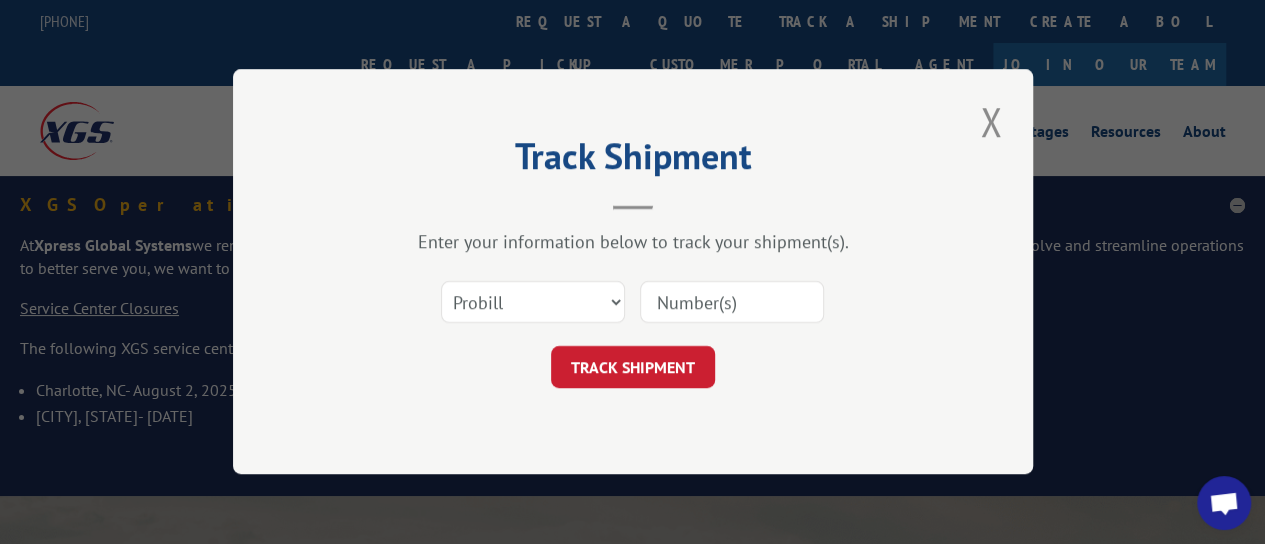 click at bounding box center [732, 303] 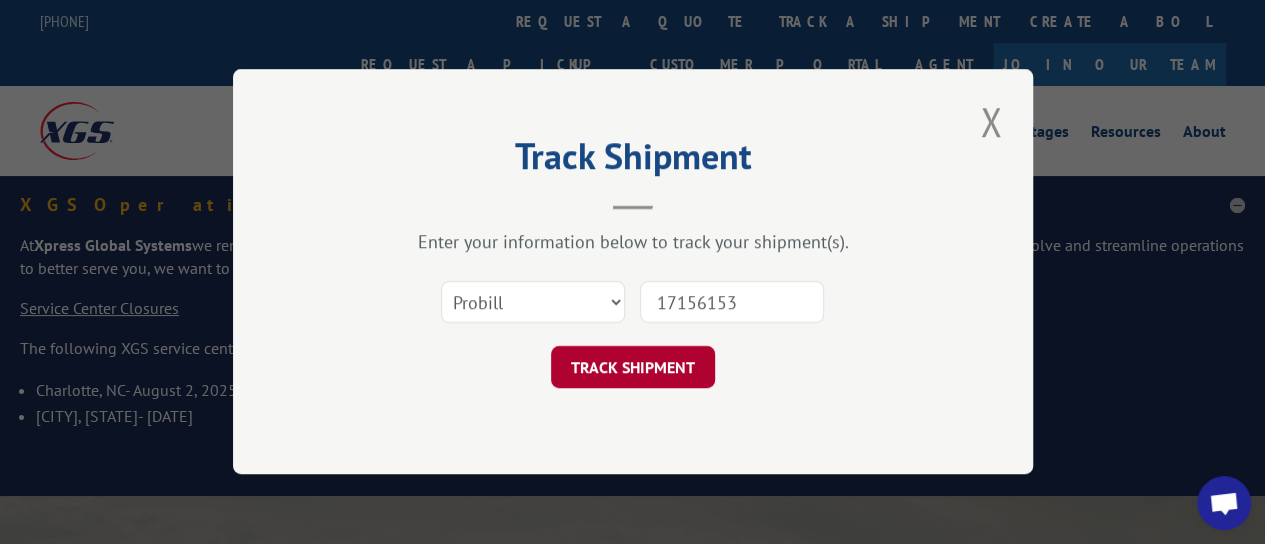 type on "17156153" 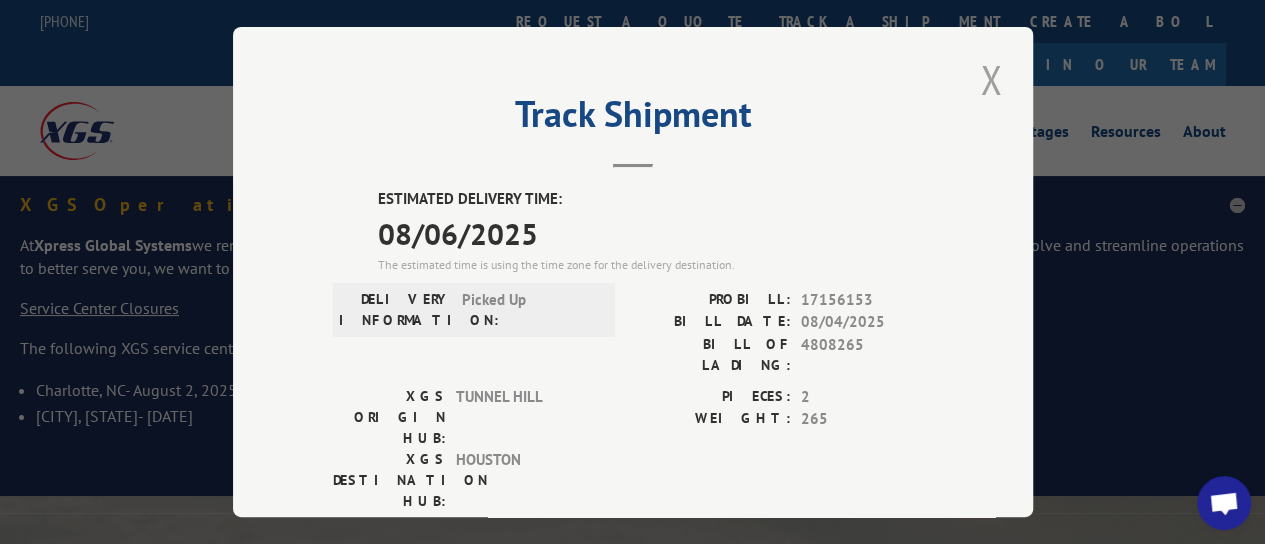 click at bounding box center (991, 79) 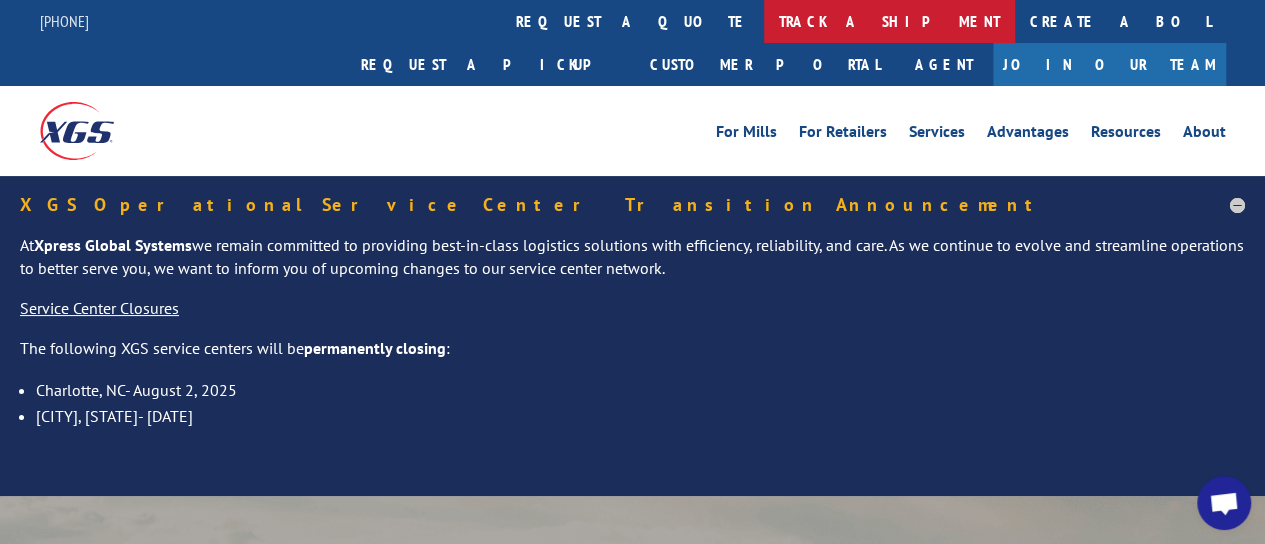 click on "track a shipment" at bounding box center [889, 21] 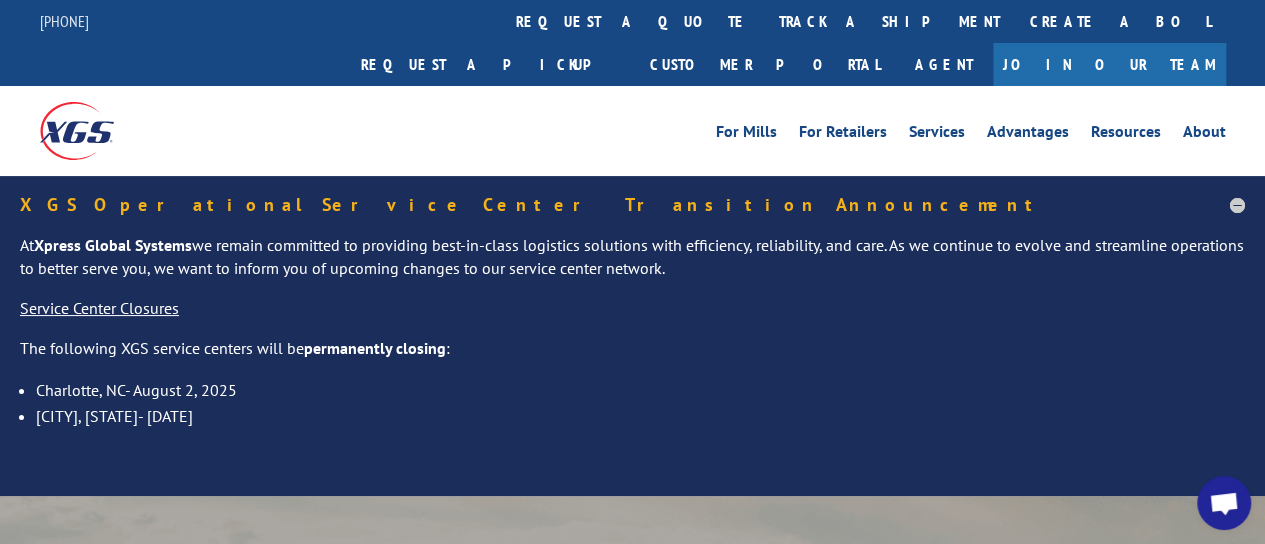 scroll, scrollTop: 0, scrollLeft: 0, axis: both 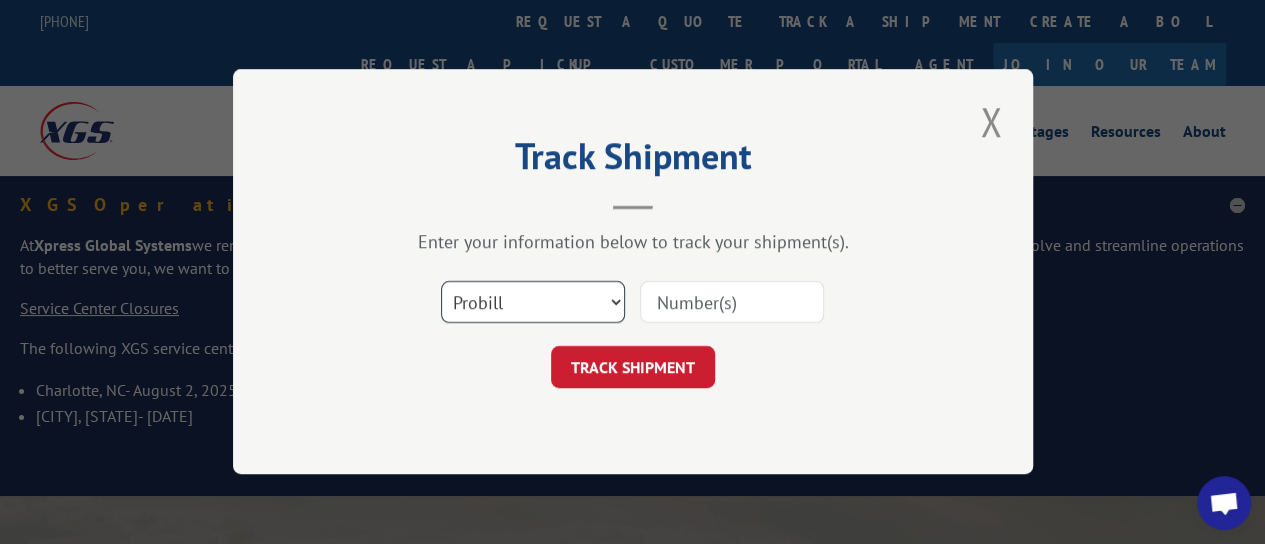 drag, startPoint x: 605, startPoint y: 297, endPoint x: 568, endPoint y: 299, distance: 37.054016 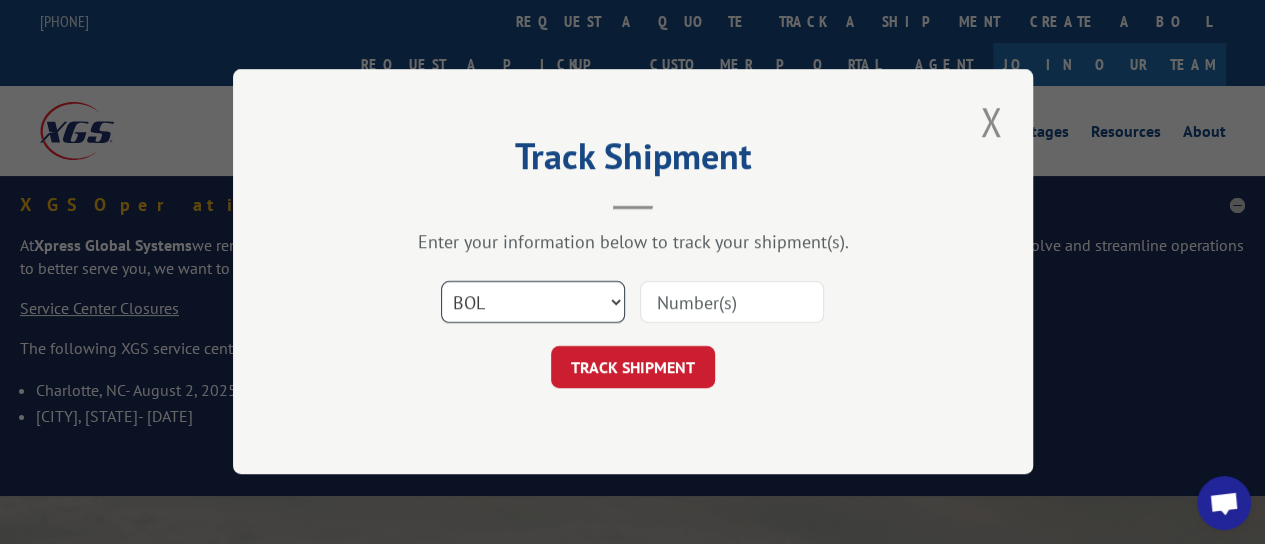 click on "Select category... Probill BOL PO" at bounding box center (533, 303) 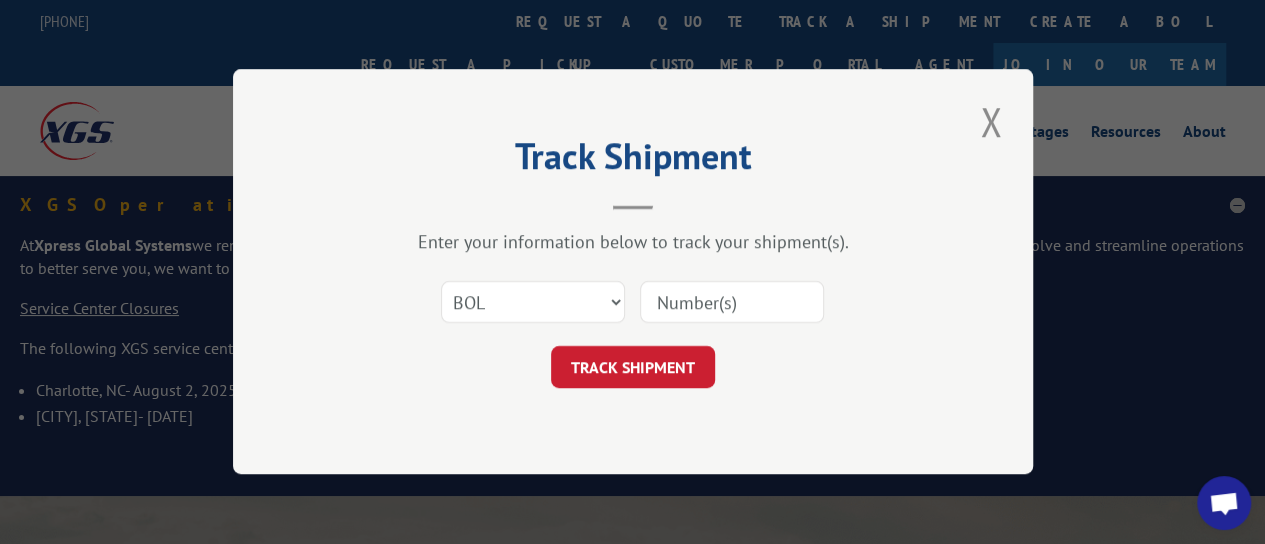 click at bounding box center [732, 303] 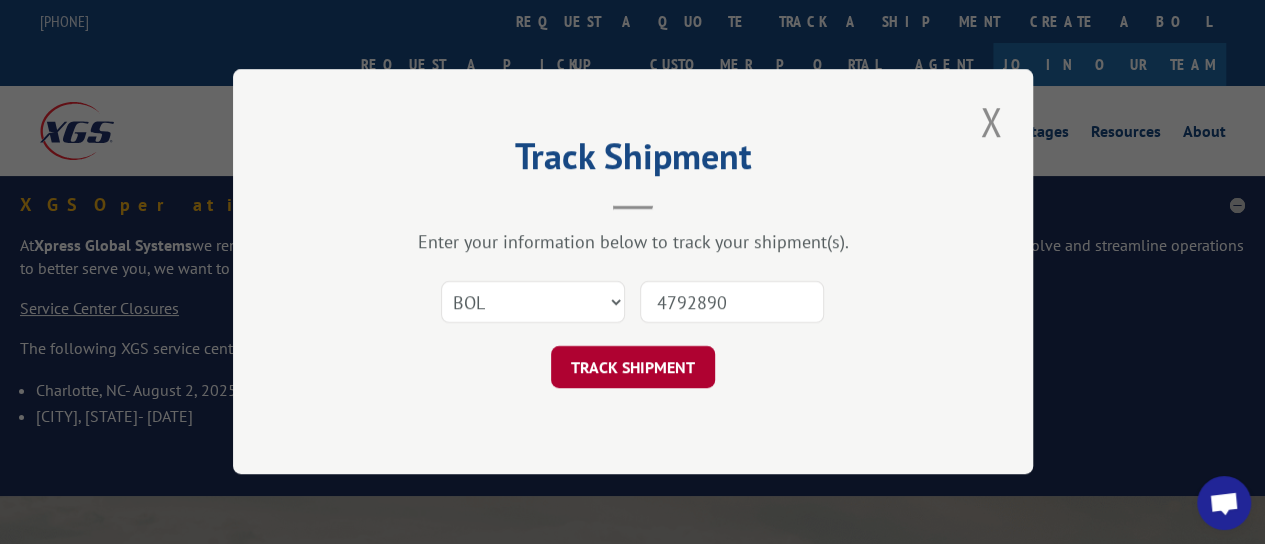 type on "4792890" 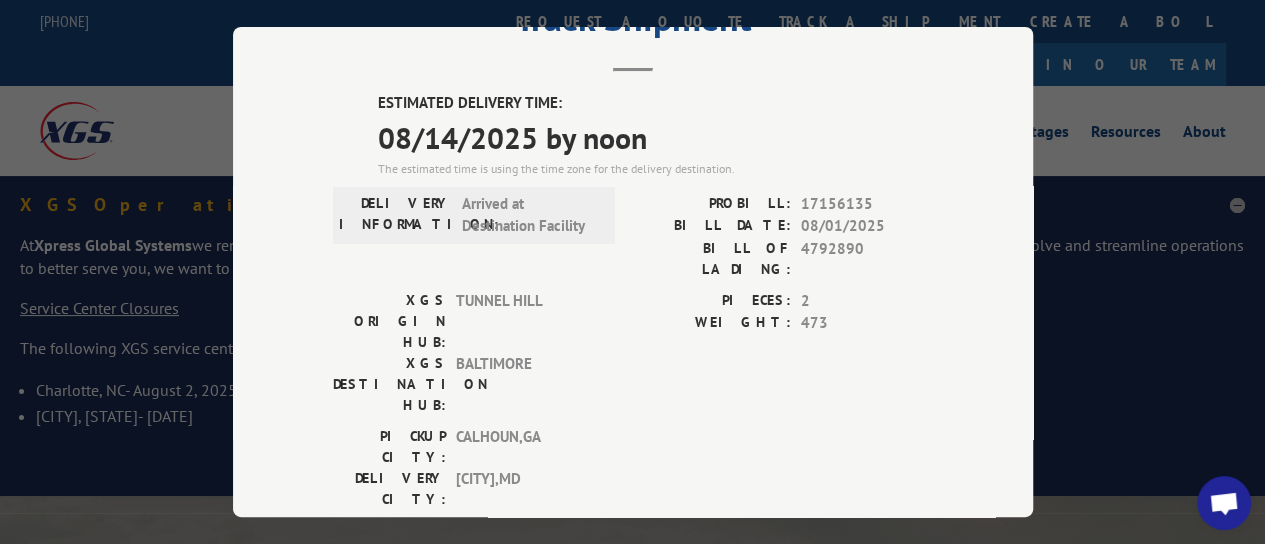 scroll, scrollTop: 0, scrollLeft: 0, axis: both 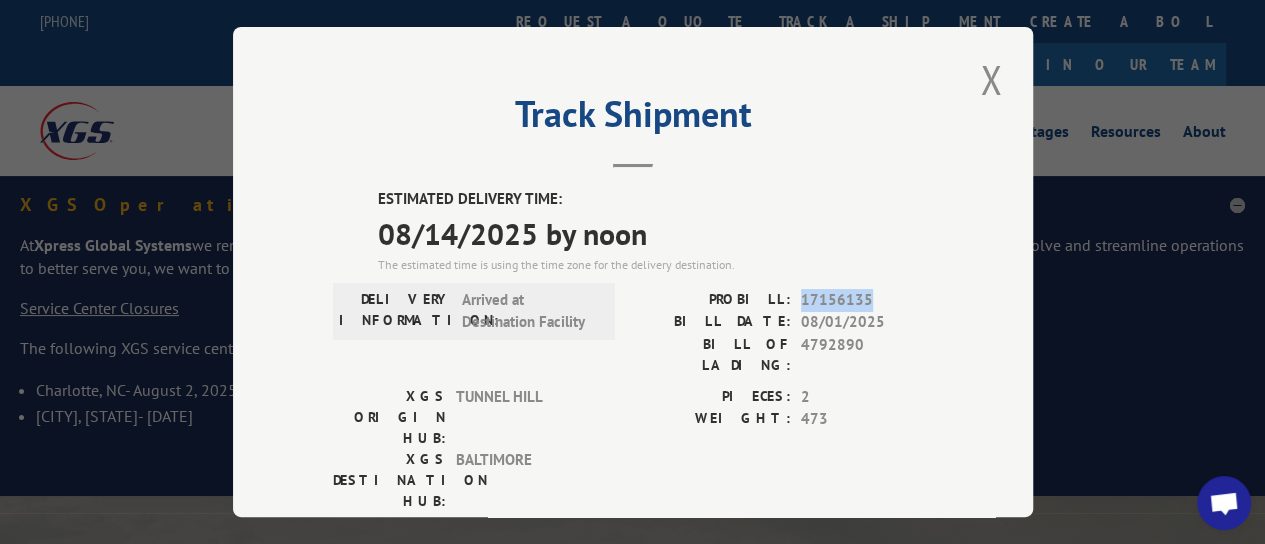 drag, startPoint x: 858, startPoint y: 291, endPoint x: 796, endPoint y: 294, distance: 62.072536 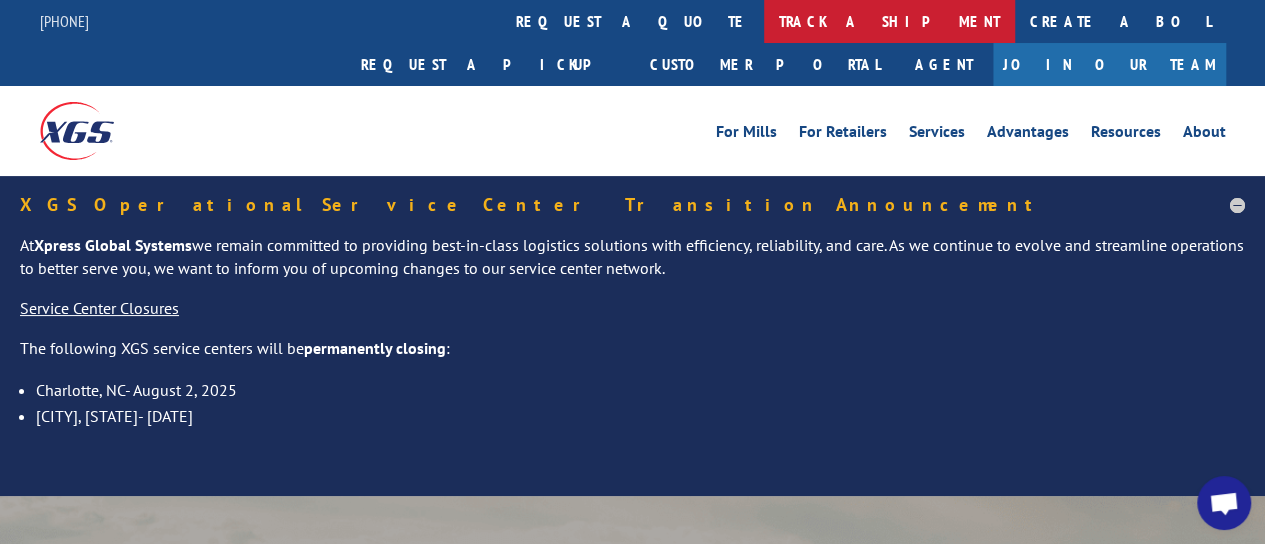 click on "track a shipment" at bounding box center [889, 21] 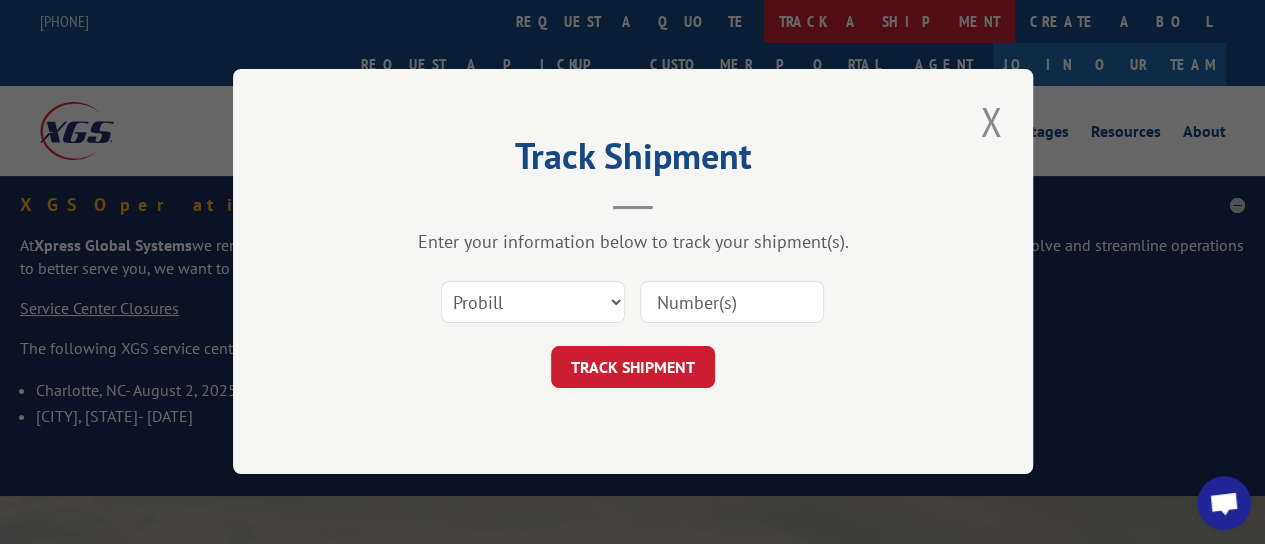 scroll, scrollTop: 0, scrollLeft: 0, axis: both 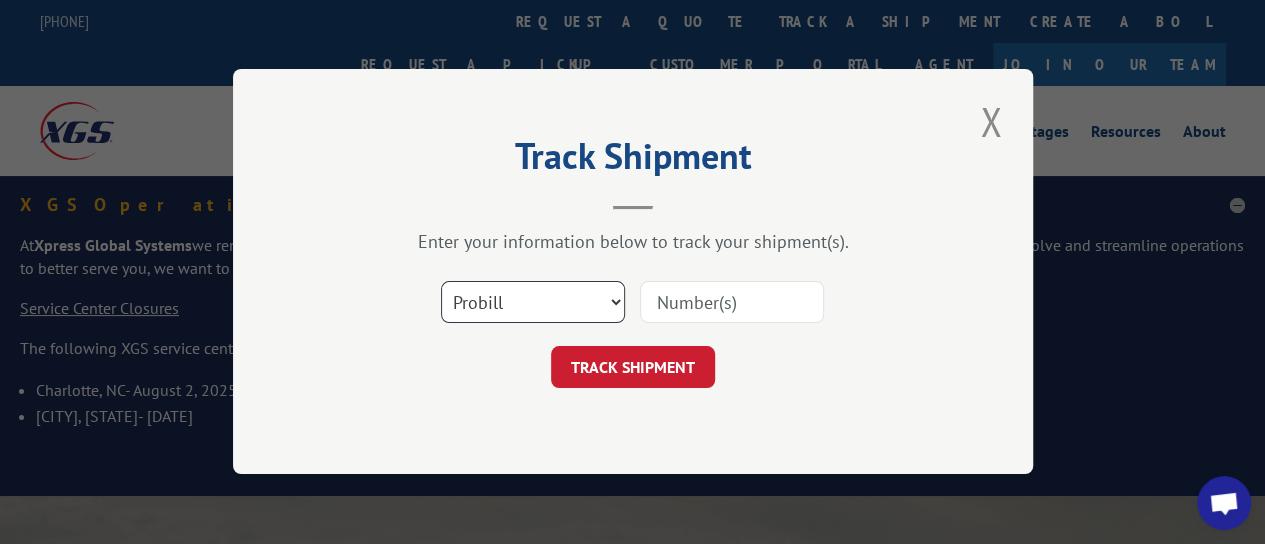 click on "Select category... Probill BOL PO" at bounding box center [533, 303] 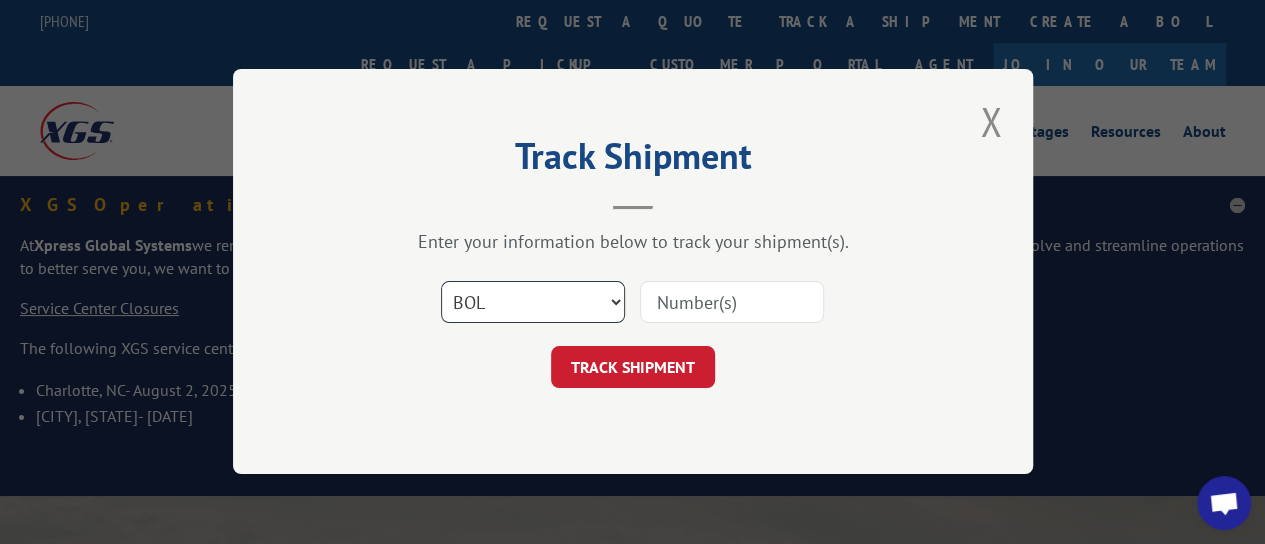 click on "Select category... Probill BOL PO" at bounding box center [533, 303] 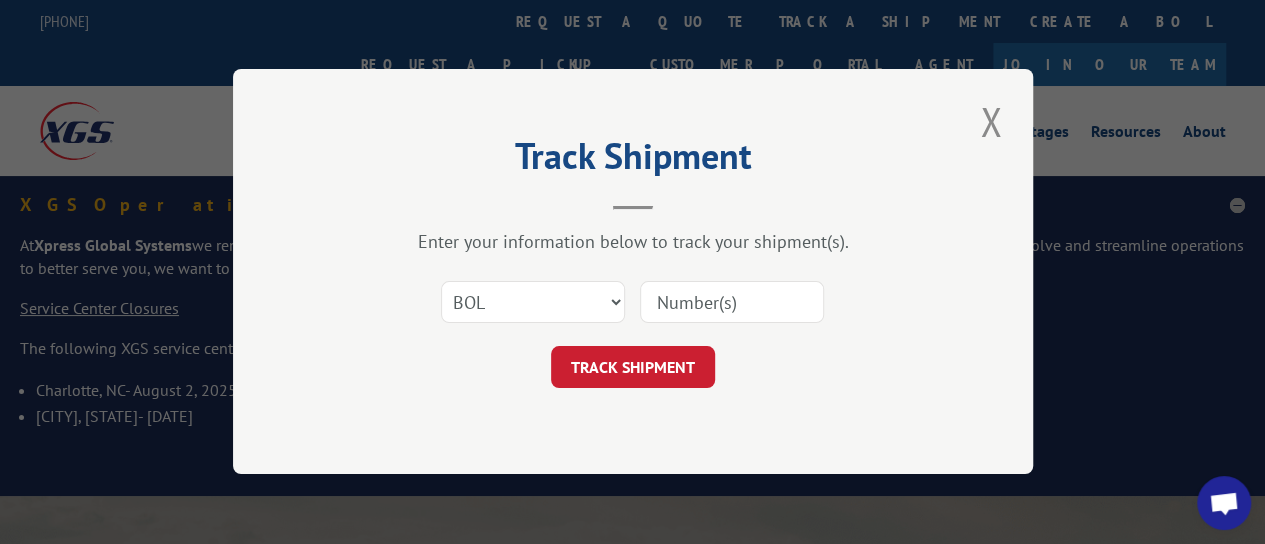 paste on "4780073" 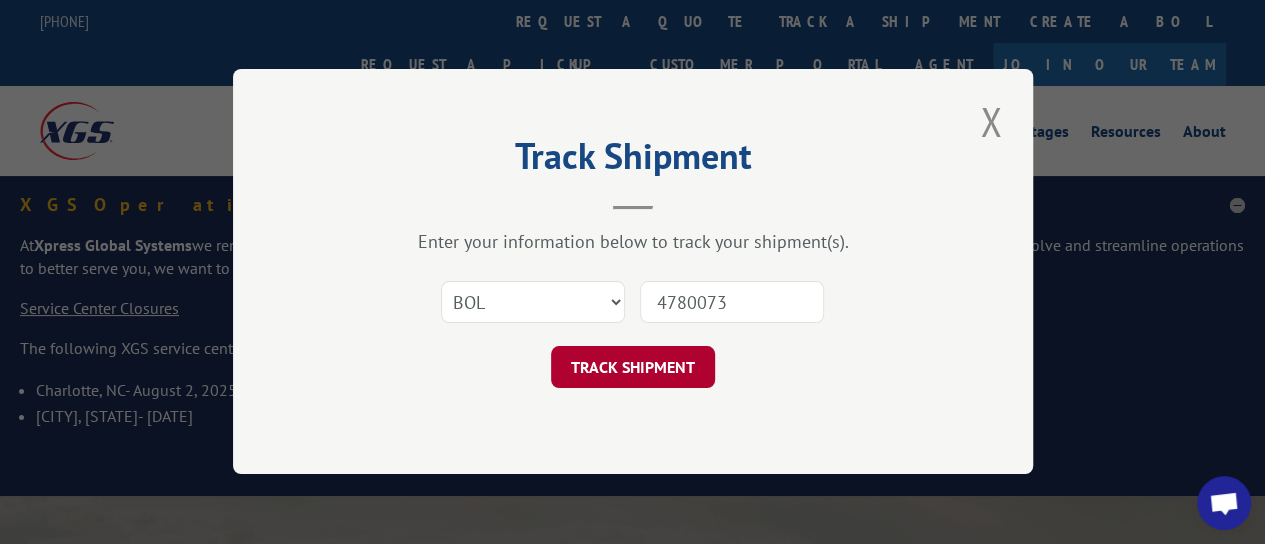 type on "4780073" 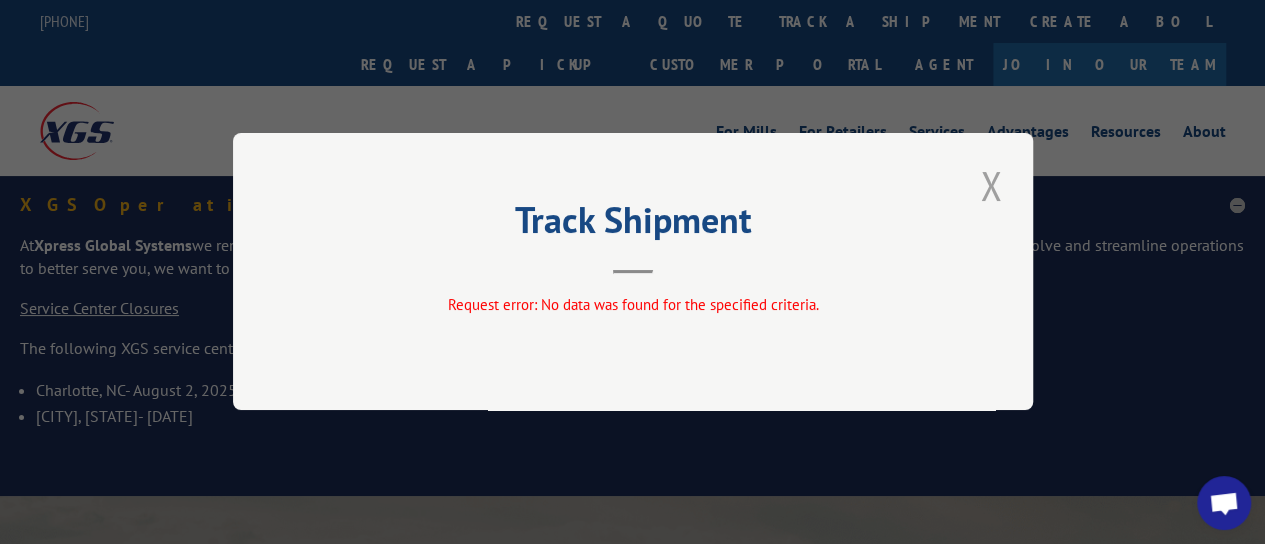 click at bounding box center [991, 185] 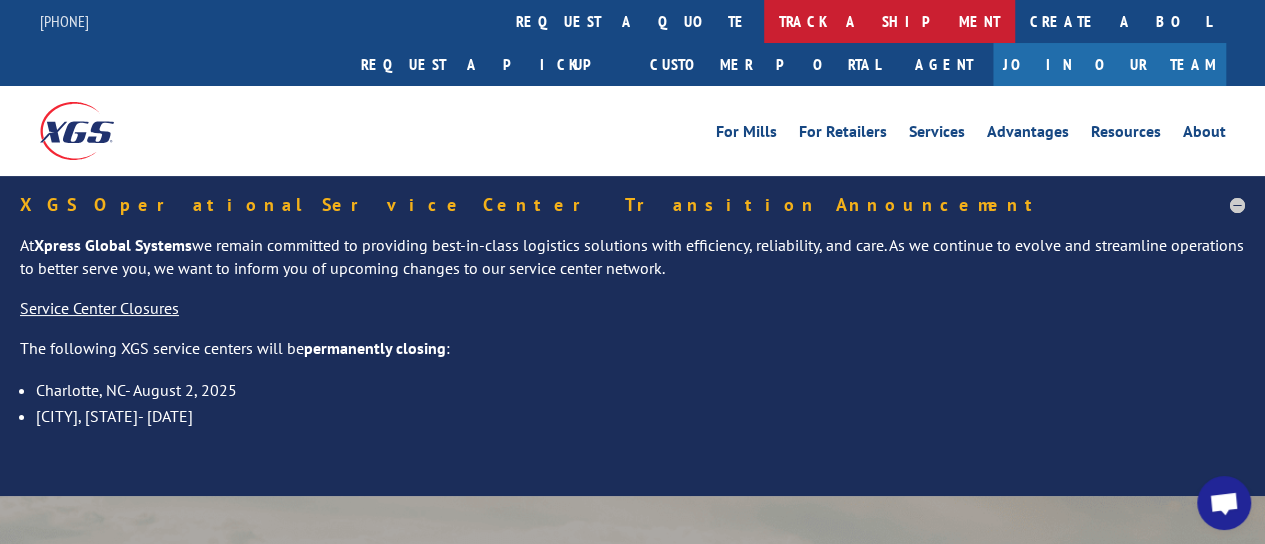 click on "track a shipment" at bounding box center (889, 21) 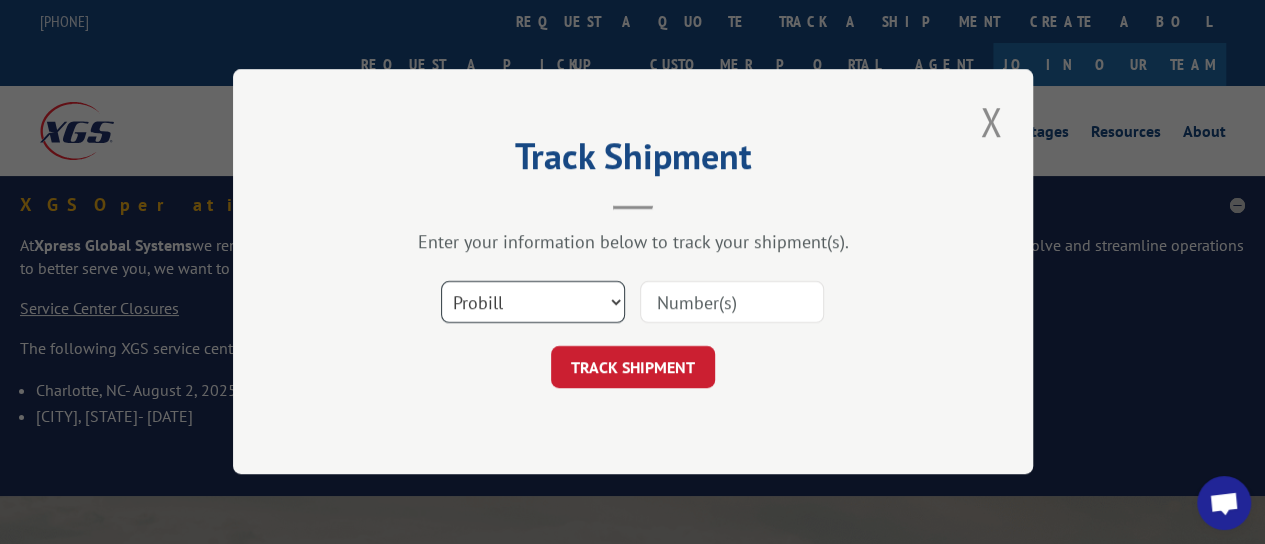 click on "Select category... Probill BOL PO" at bounding box center (533, 303) 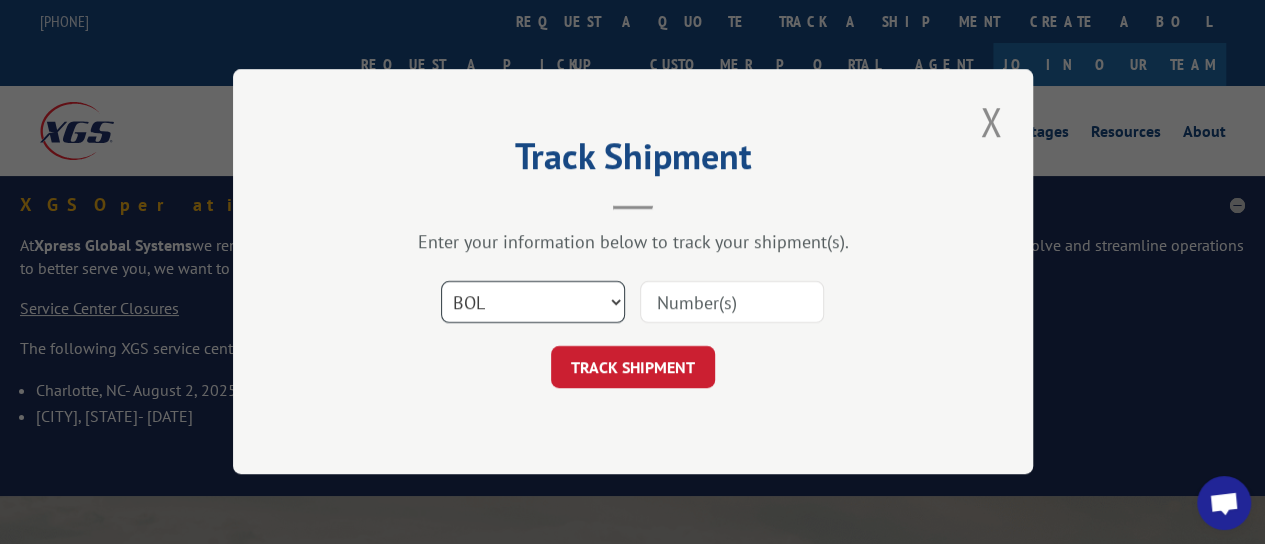 click on "Select category... Probill BOL PO" at bounding box center [533, 303] 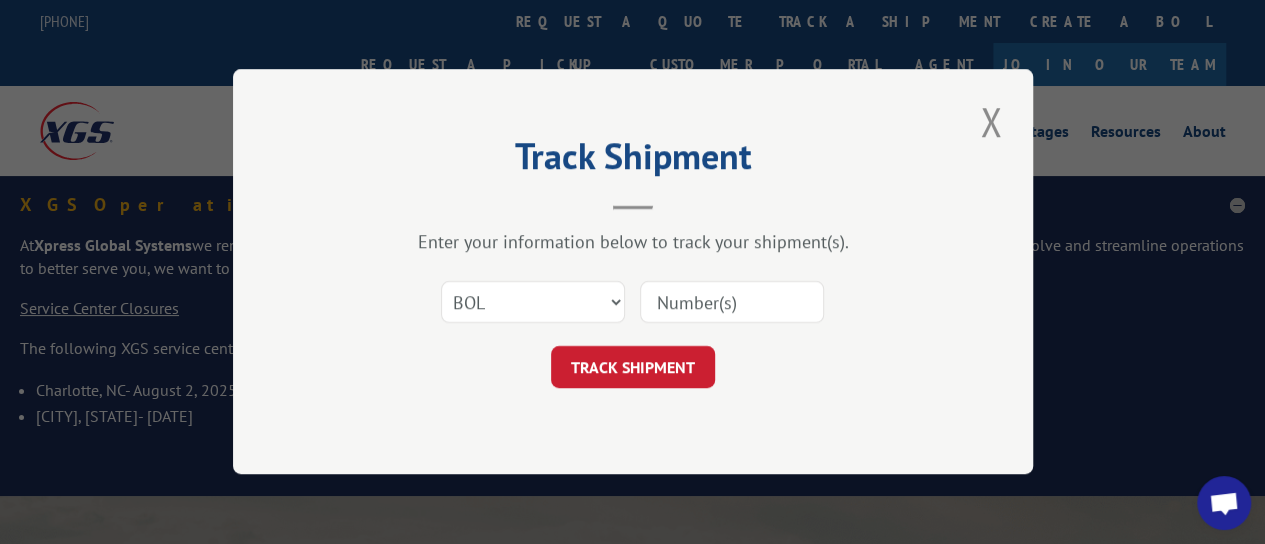 drag, startPoint x: 702, startPoint y: 294, endPoint x: 702, endPoint y: 305, distance: 11 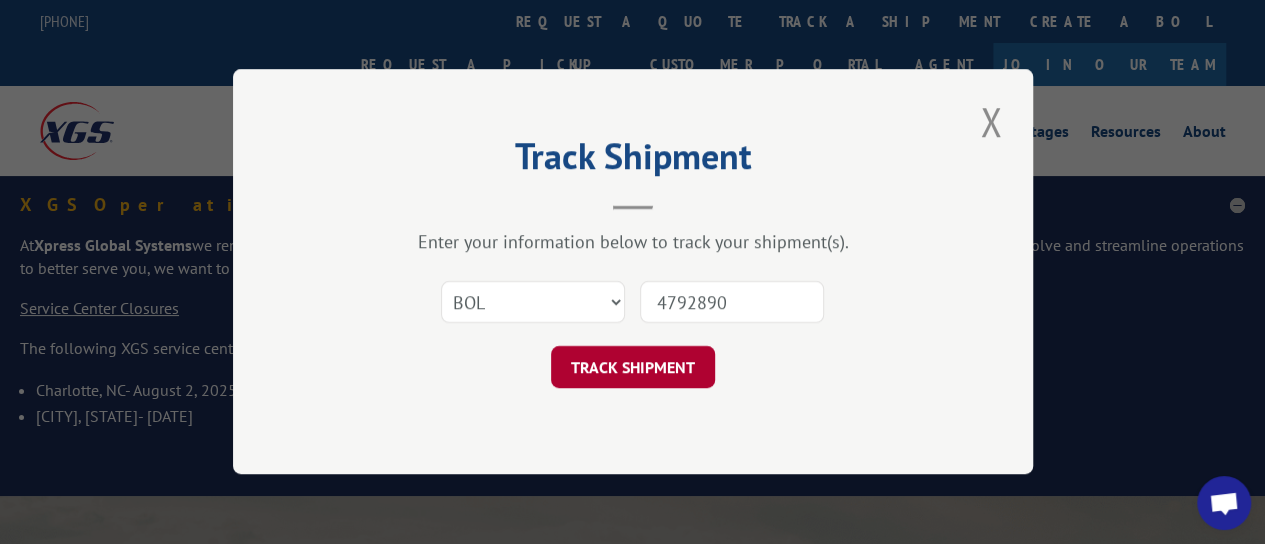 type on "4792890" 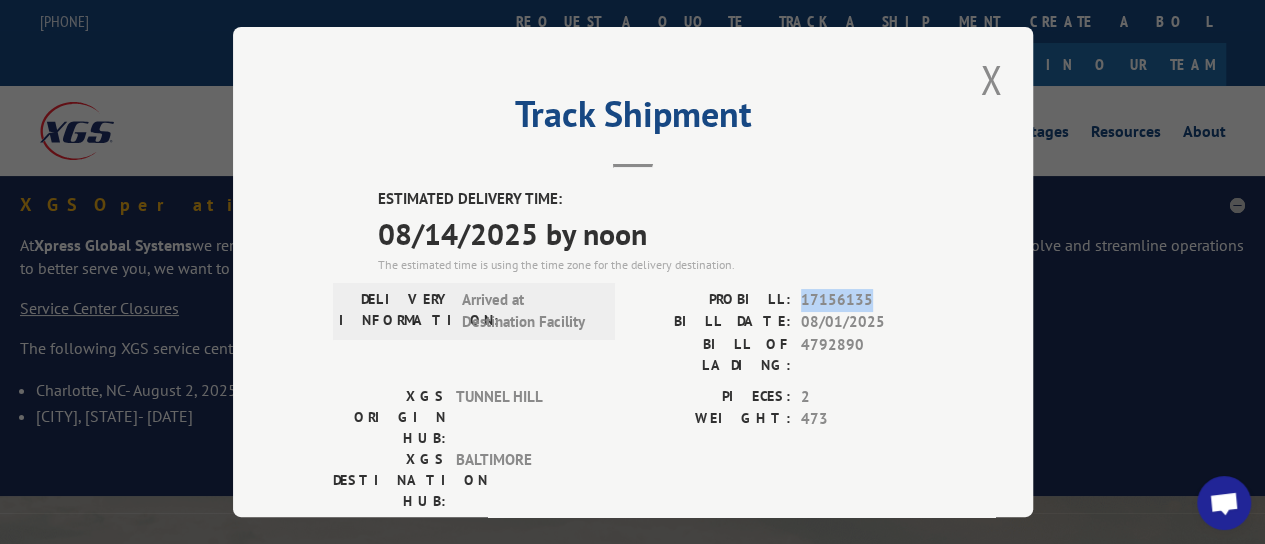 drag, startPoint x: 860, startPoint y: 288, endPoint x: 794, endPoint y: 291, distance: 66.068146 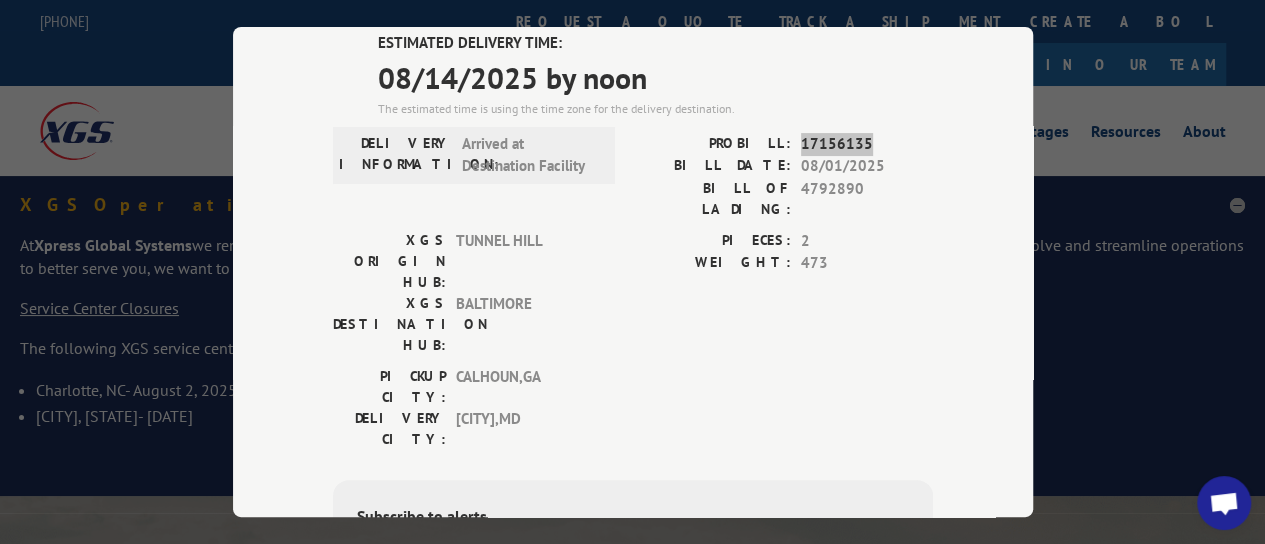 scroll, scrollTop: 100, scrollLeft: 0, axis: vertical 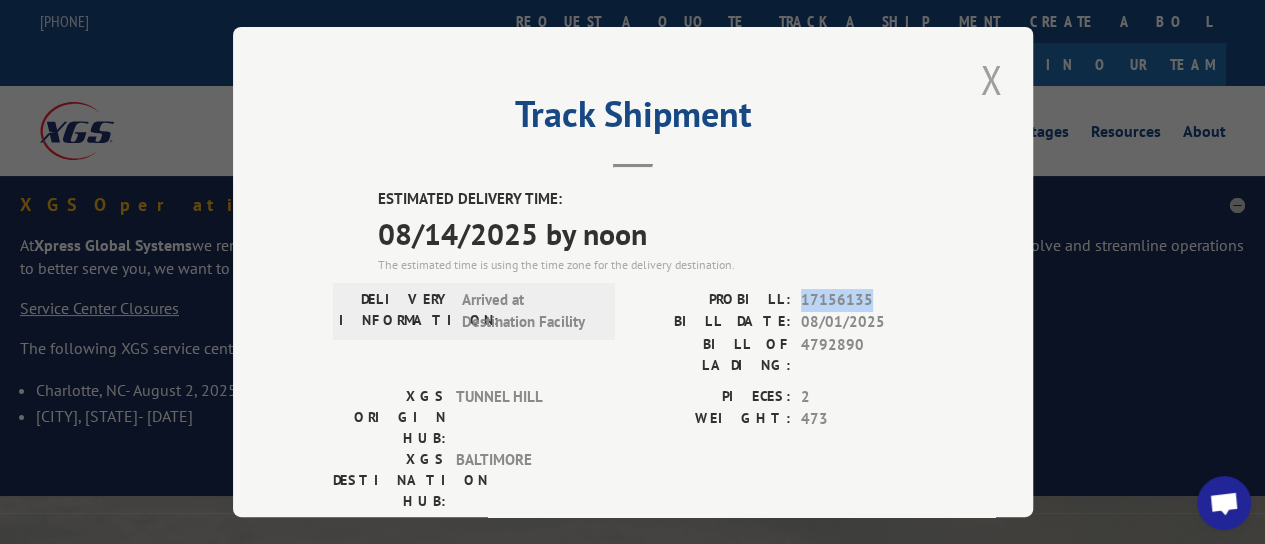 click at bounding box center (991, 79) 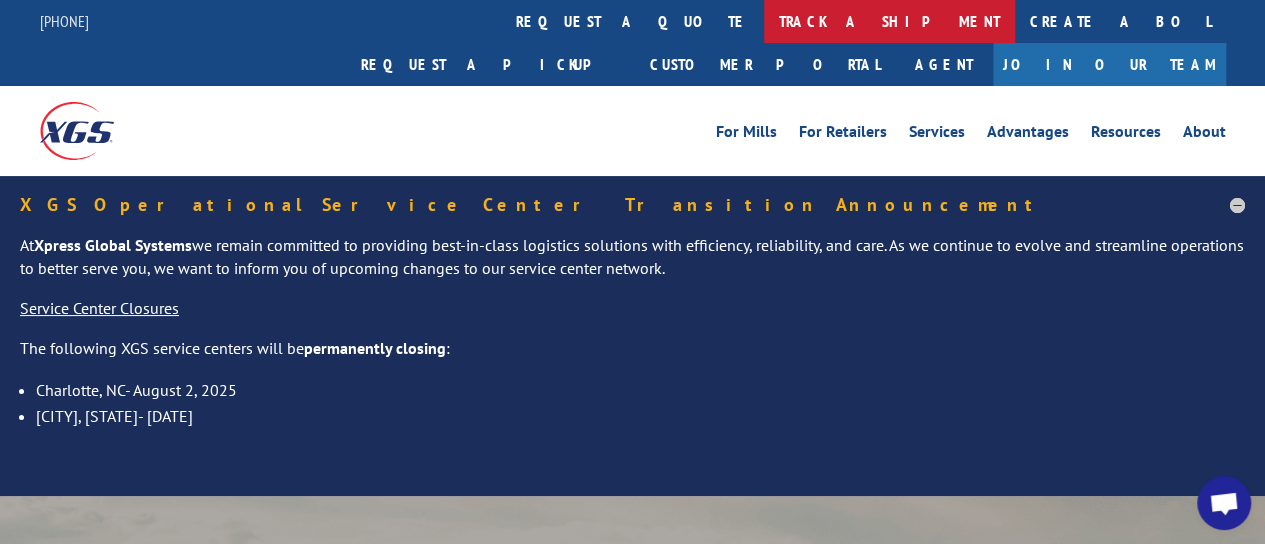 click on "track a shipment" at bounding box center [889, 21] 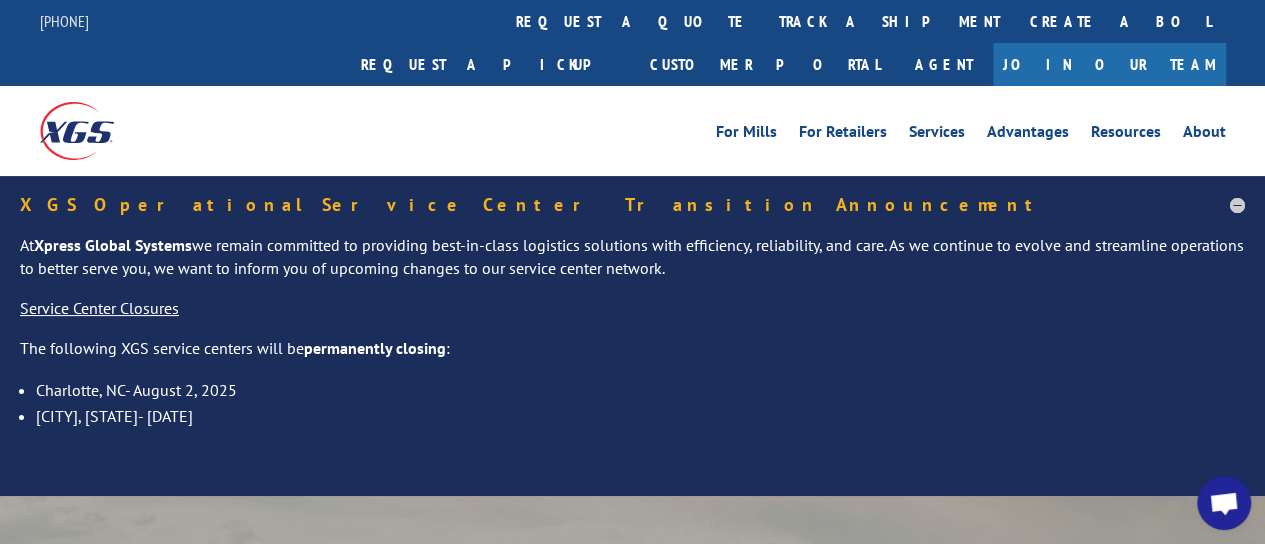 scroll, scrollTop: 0, scrollLeft: 0, axis: both 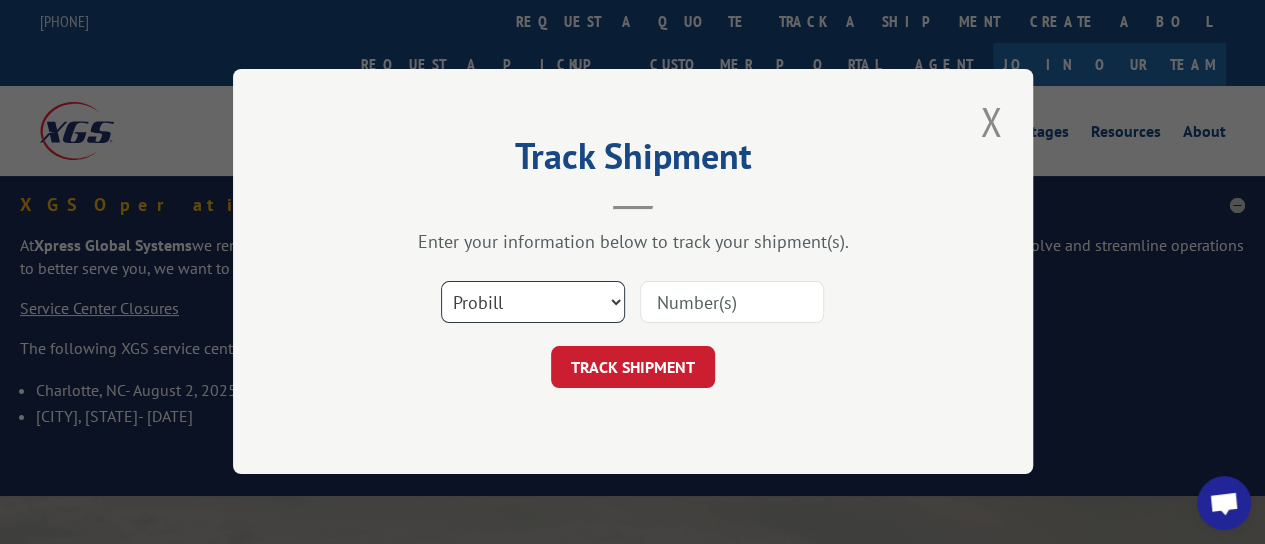 click on "Select category... Probill BOL PO" at bounding box center [533, 303] 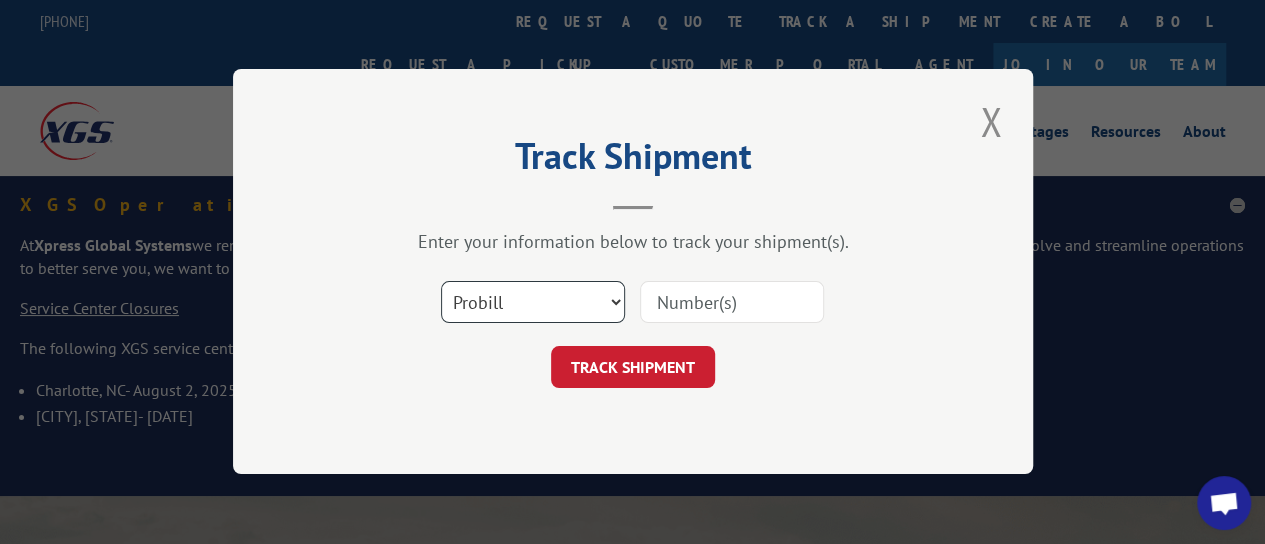 select on "bol" 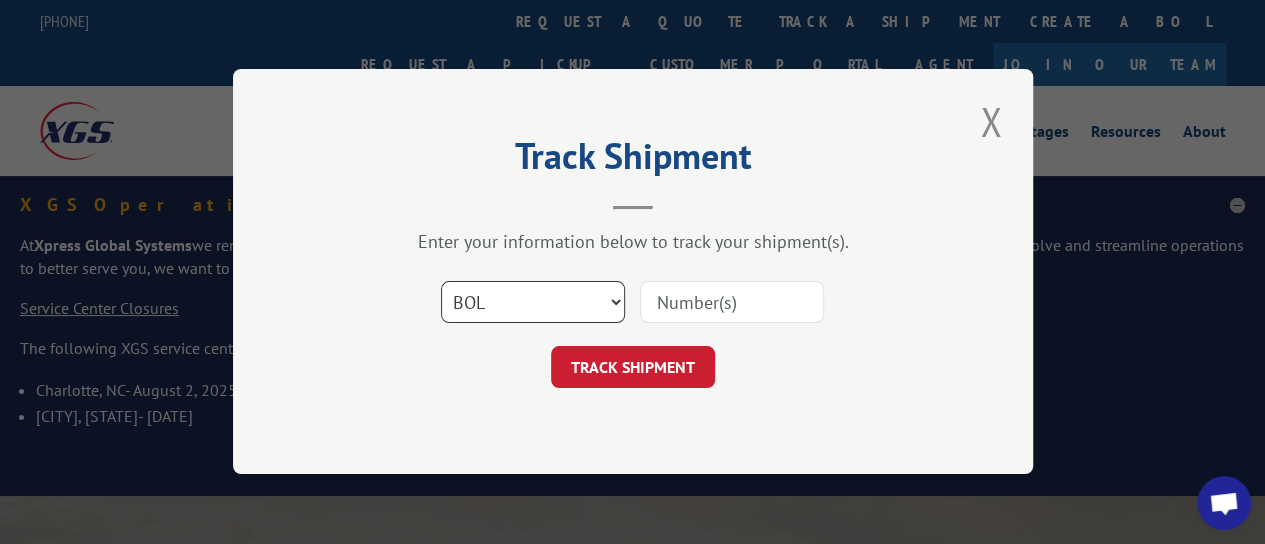click on "Select category... Probill BOL PO" at bounding box center (533, 303) 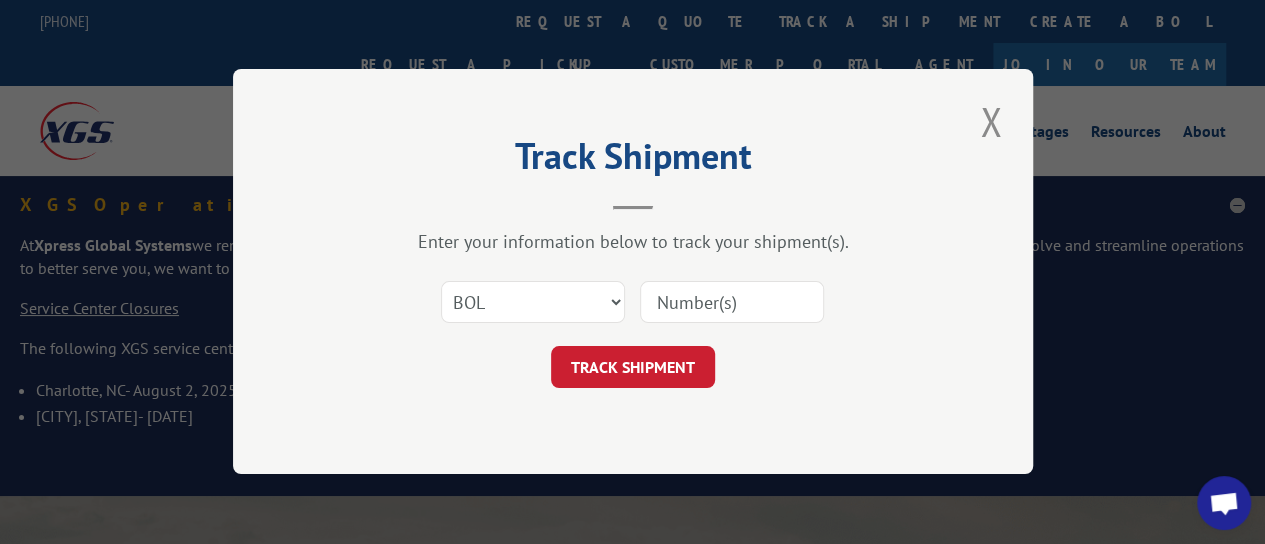 click at bounding box center (732, 303) 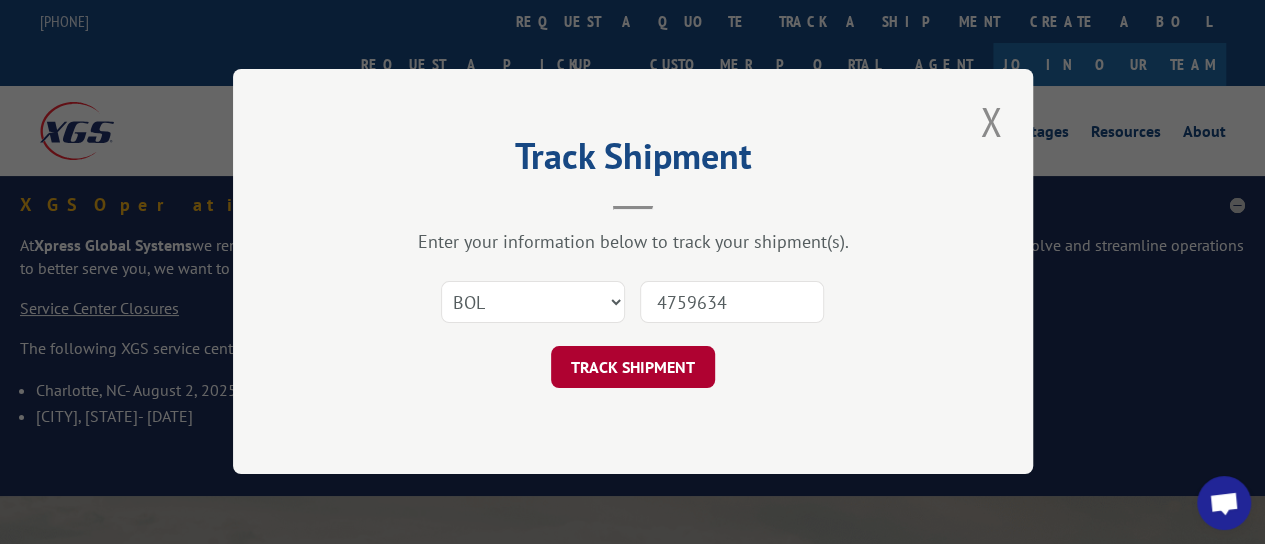 type on "4759634" 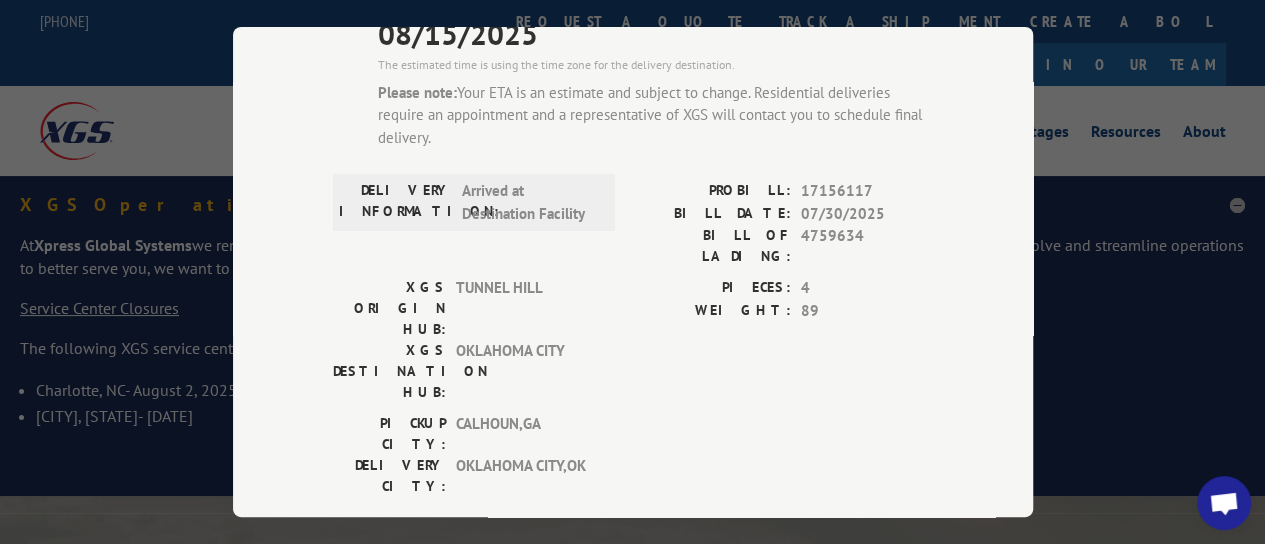 scroll, scrollTop: 0, scrollLeft: 0, axis: both 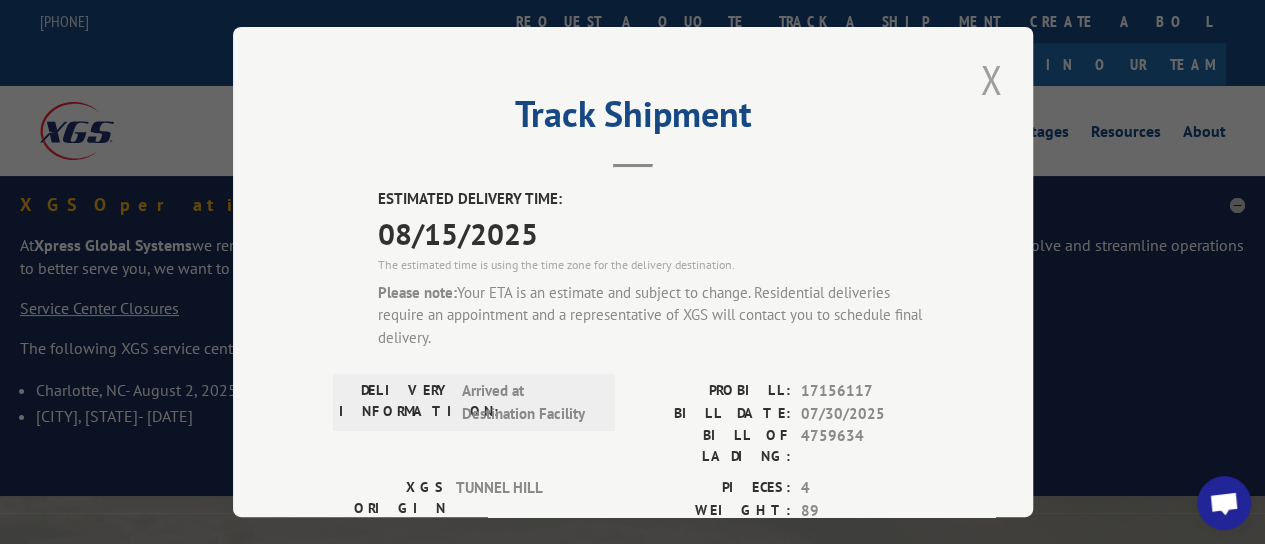 click at bounding box center (991, 79) 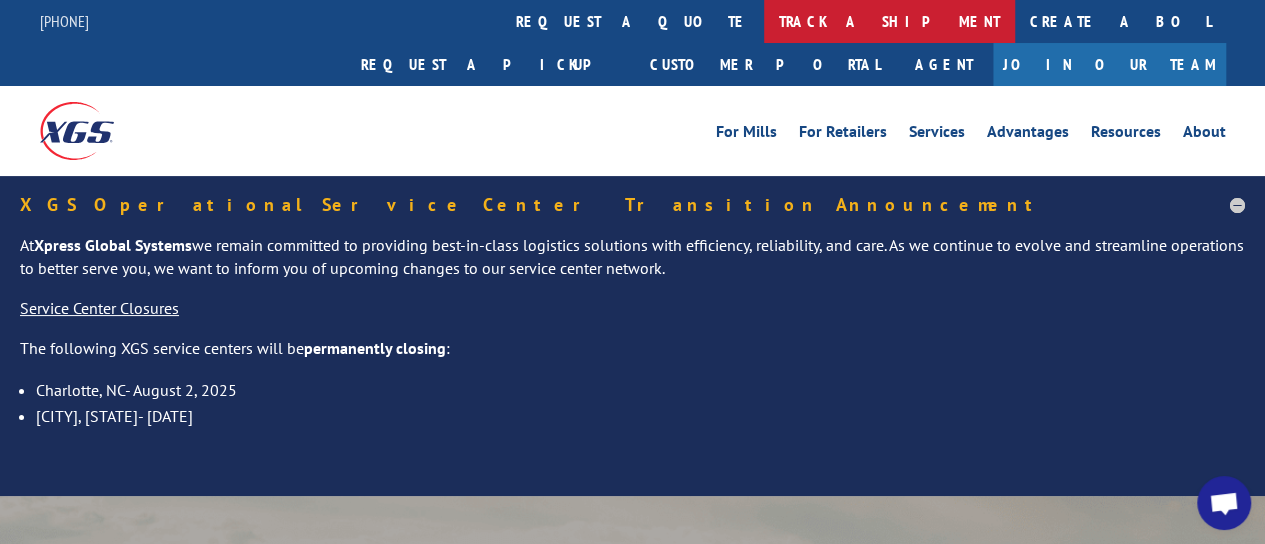 click on "track a shipment" at bounding box center [889, 21] 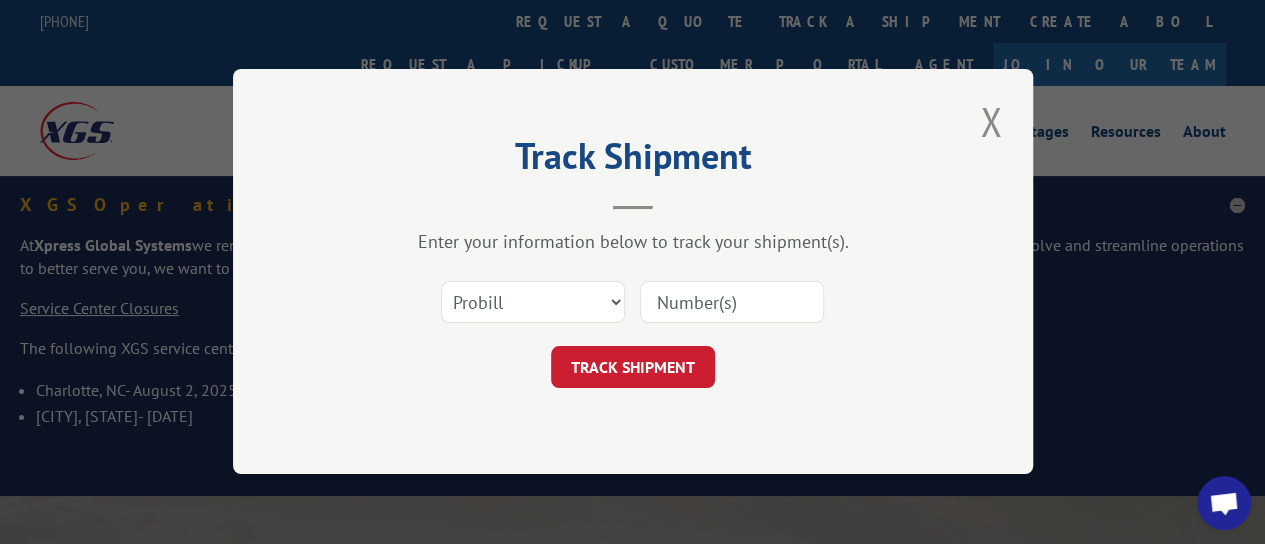 scroll, scrollTop: 0, scrollLeft: 0, axis: both 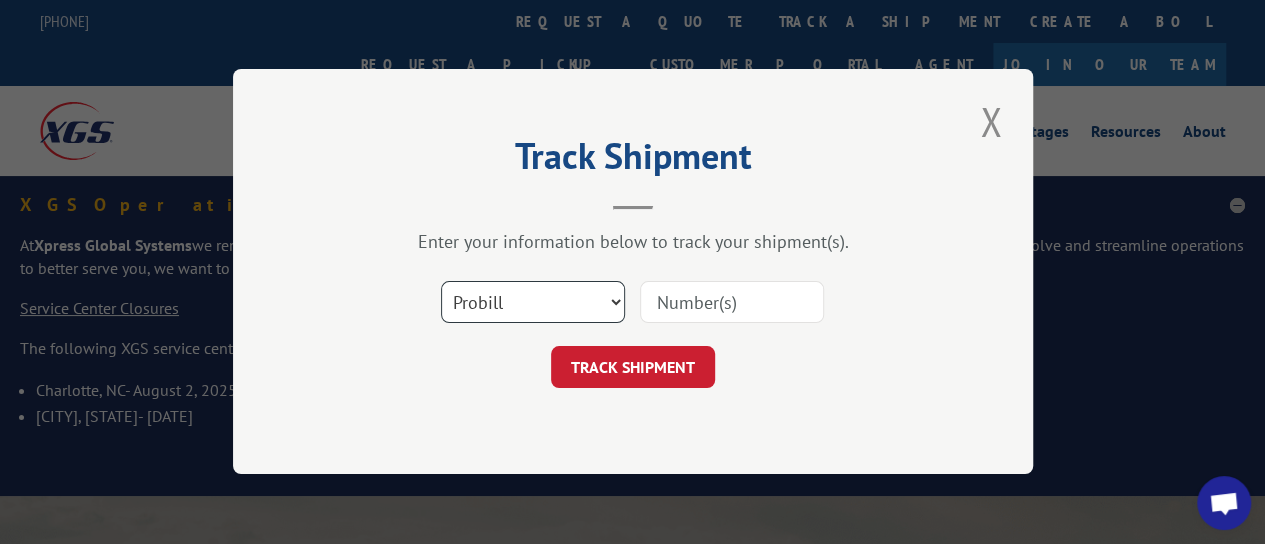 click on "Select category... Probill BOL PO" at bounding box center [533, 303] 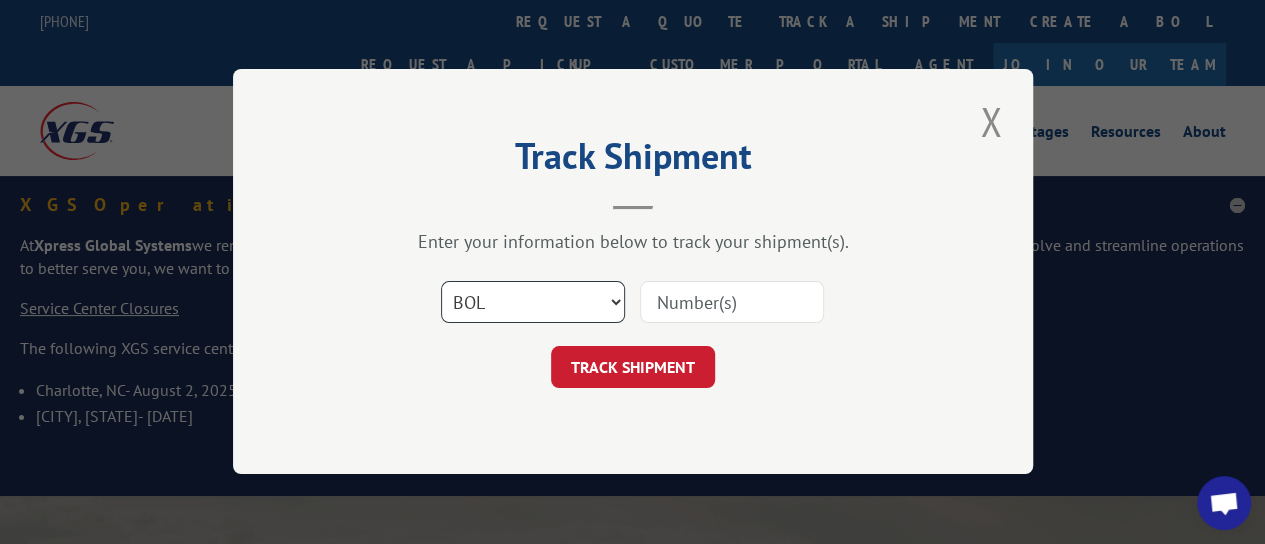 click on "Select category... Probill BOL PO" at bounding box center (533, 303) 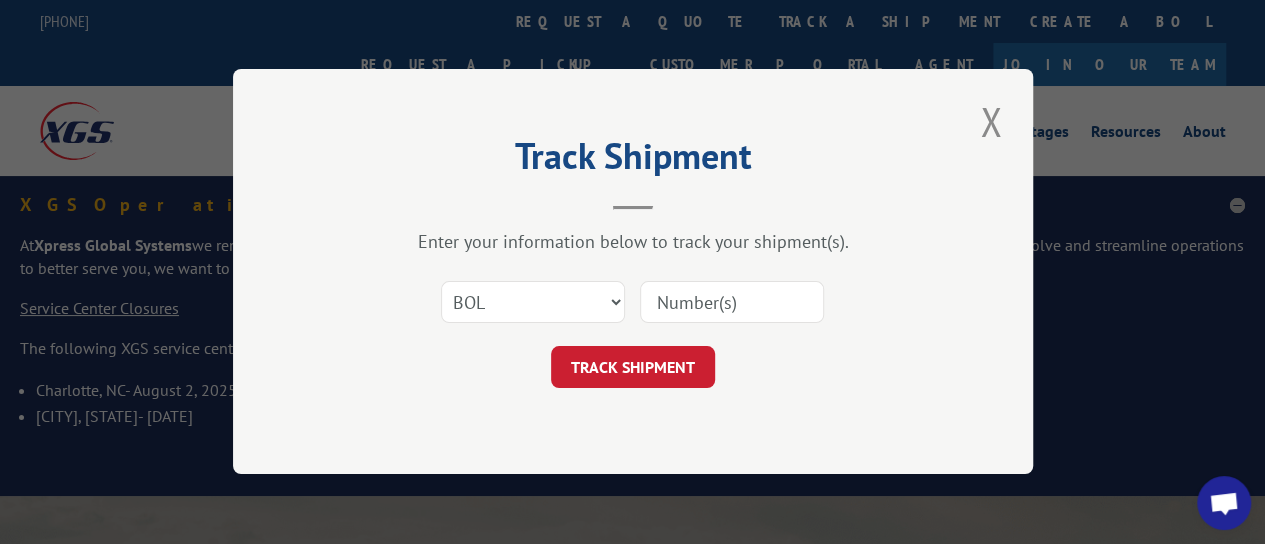 click at bounding box center (732, 303) 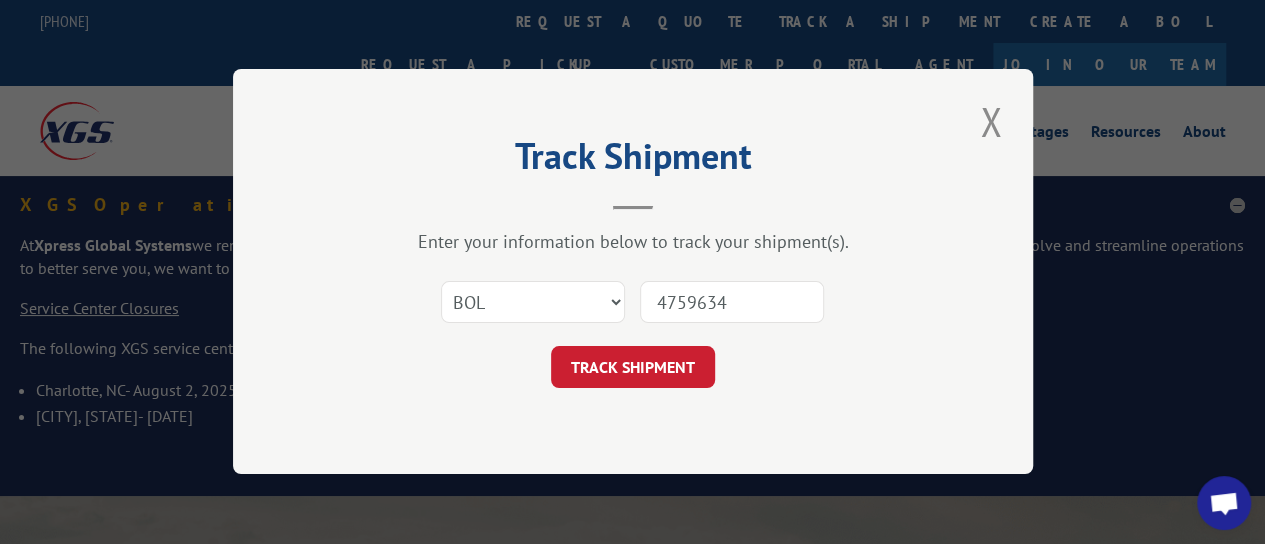 click on "TRACK SHIPMENT" at bounding box center (633, 368) 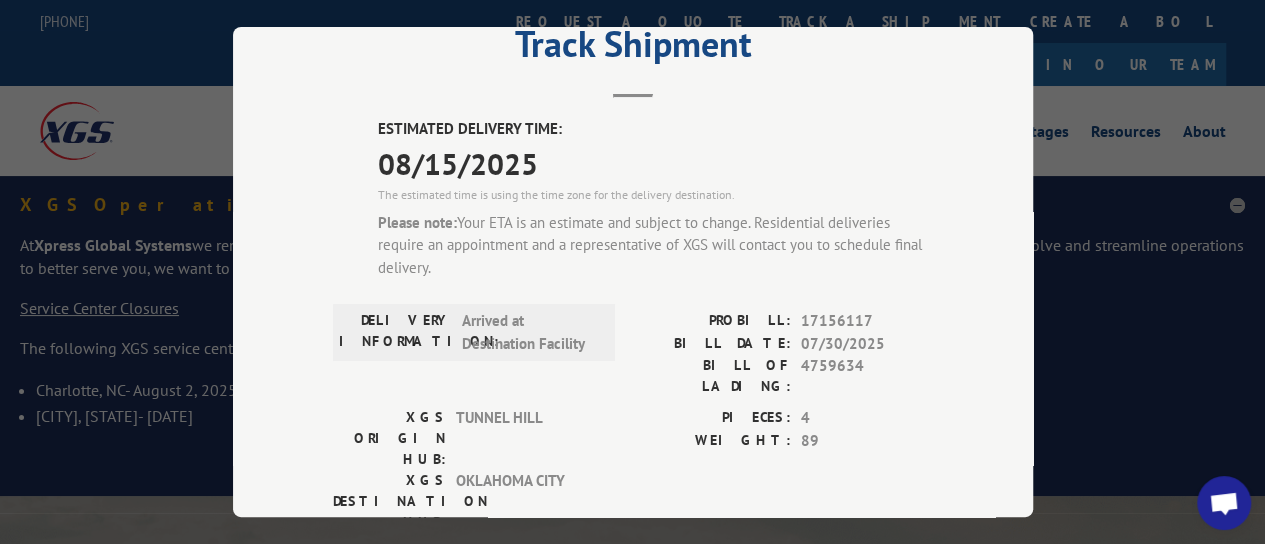 scroll, scrollTop: 100, scrollLeft: 0, axis: vertical 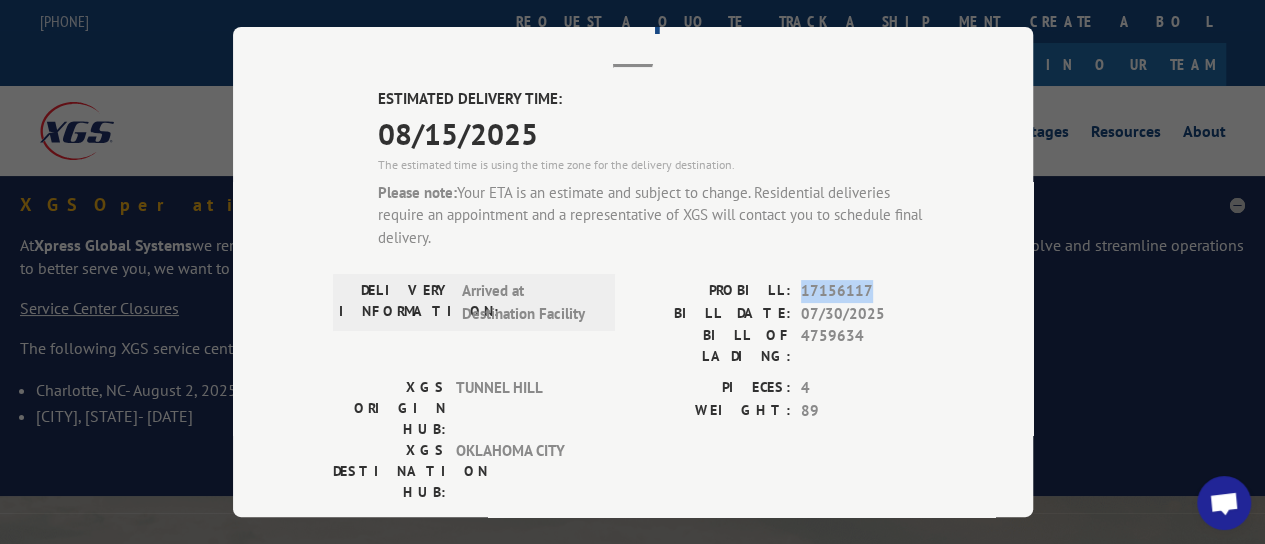 drag, startPoint x: 866, startPoint y: 281, endPoint x: 796, endPoint y: 276, distance: 70.178345 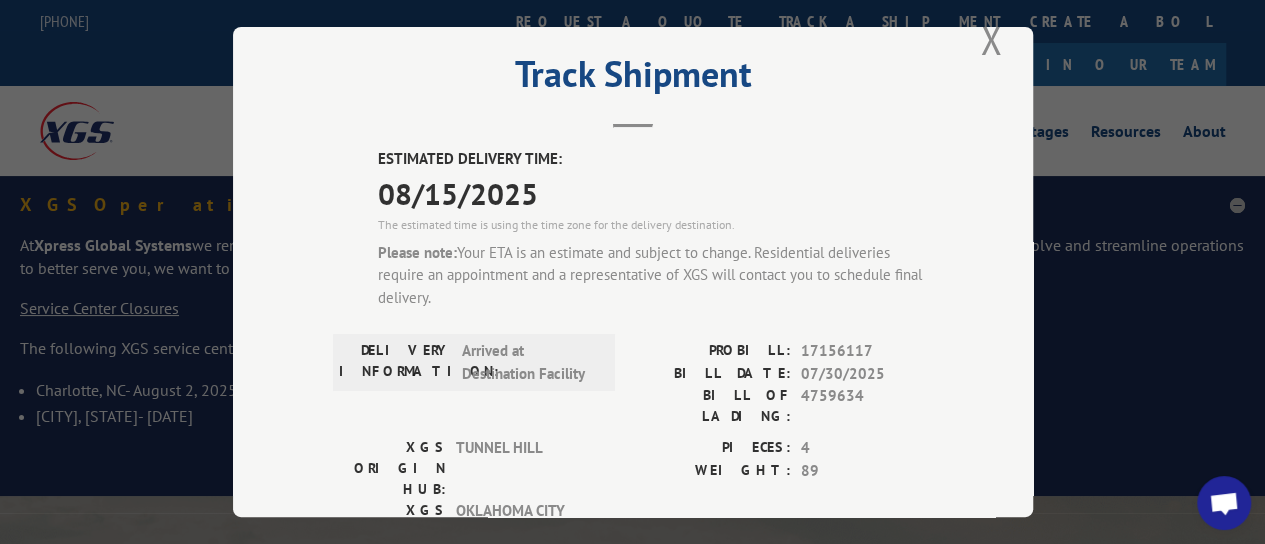 scroll, scrollTop: 0, scrollLeft: 0, axis: both 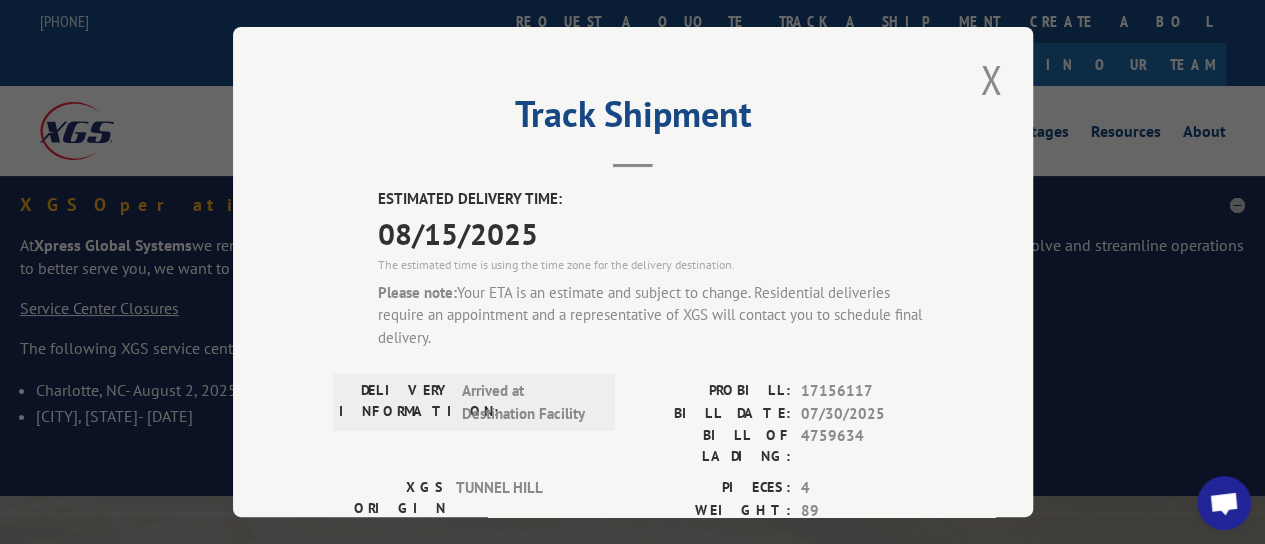 click on "Track Shipment ESTIMATED DELIVERY TIME: [DATE] The estimated time is using the time zone for the delivery destination. Please note:  Your ETA is an estimate and subject to change. Residential deliveries require an appointment and a representative of XGS will contact you to schedule final delivery. DELIVERY INFORMATION: Arrived at Destination Facility PROBILL: [NUMBER] BILL DATE: [DATE] BILL OF LADING: [NUMBER] XGS ORIGIN HUB: TUNNEL HILL XGS DESTINATION HUB: [CITY] PIECES: 4 WEIGHT: 89 PICKUP CITY: CALHOUN ,  GA DELIVERY CITY: [CITY] ,  OK Subscribe to alerts Get texted with status updates for this shipment. Message and data rates may apply. Message frequency depends upon your activity. SUBSCRIBE Note:  by providing a telephone number and submitting this form you are consenting to be contacted by SMS text message. Message & data rates may apply. You can reply STOP to opt-out of further messaging." at bounding box center [632, 272] 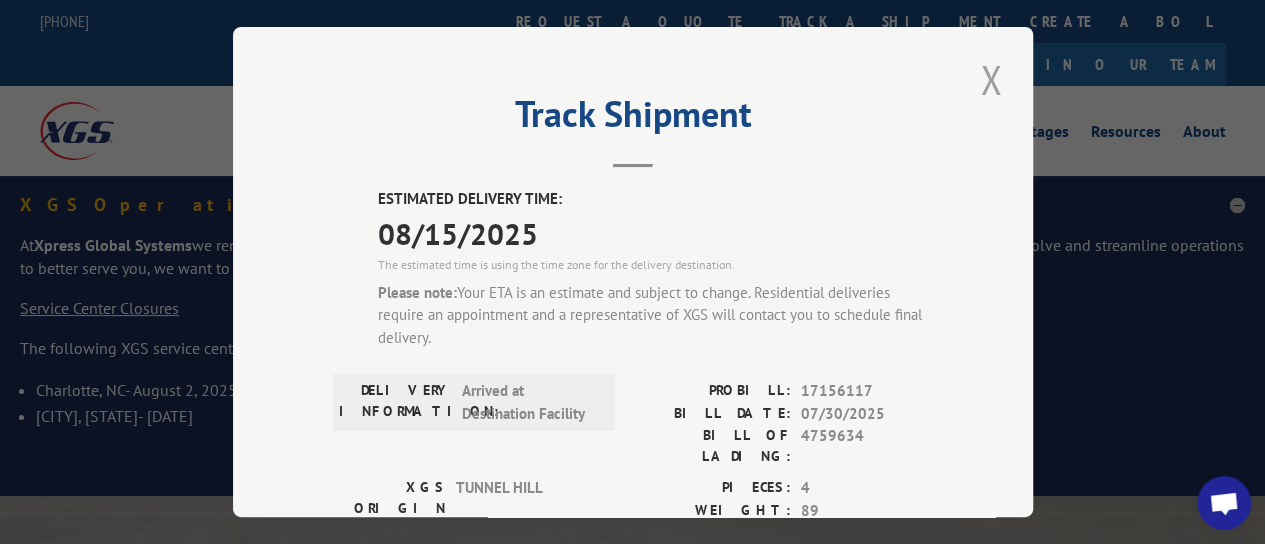 click at bounding box center (991, 79) 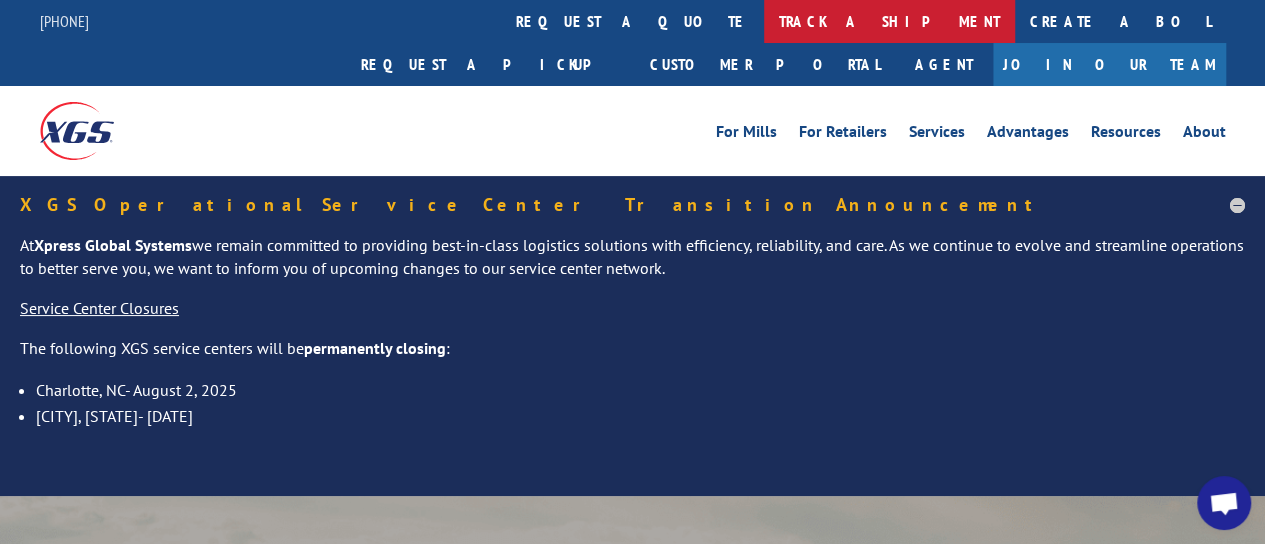 click on "track a shipment" at bounding box center (889, 21) 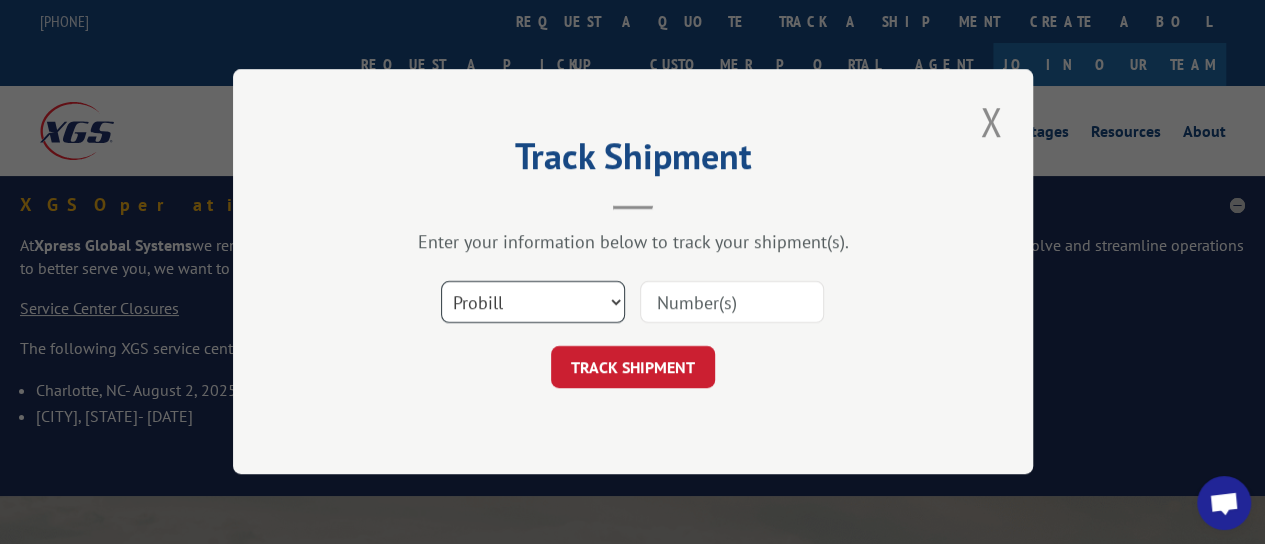 click on "Select category... Probill BOL PO" at bounding box center (533, 303) 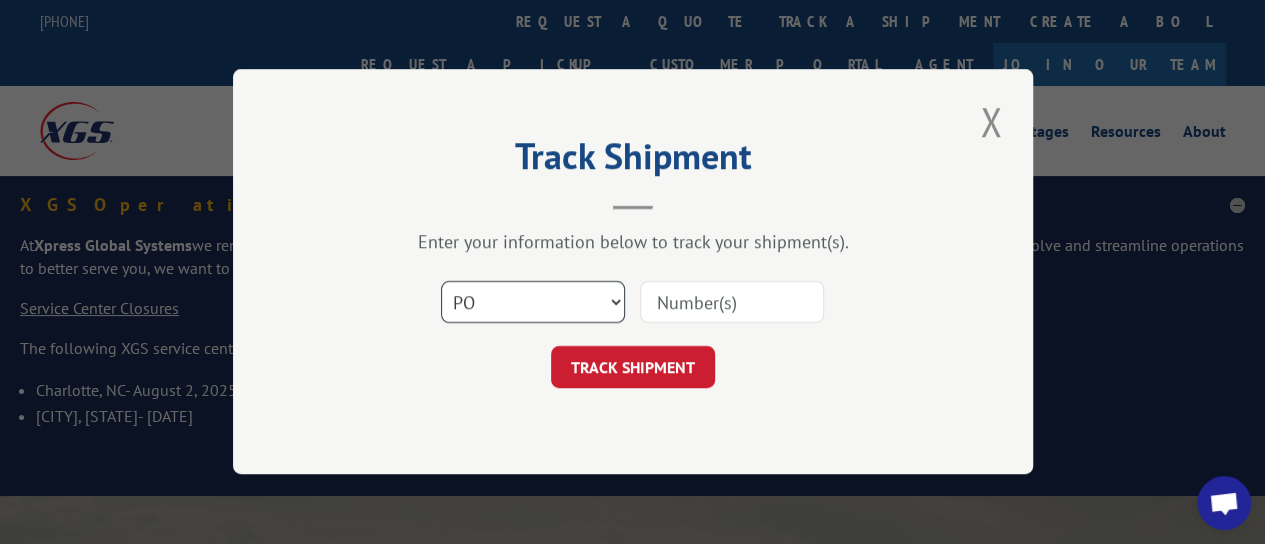 click on "Select category... Probill BOL PO" at bounding box center (533, 303) 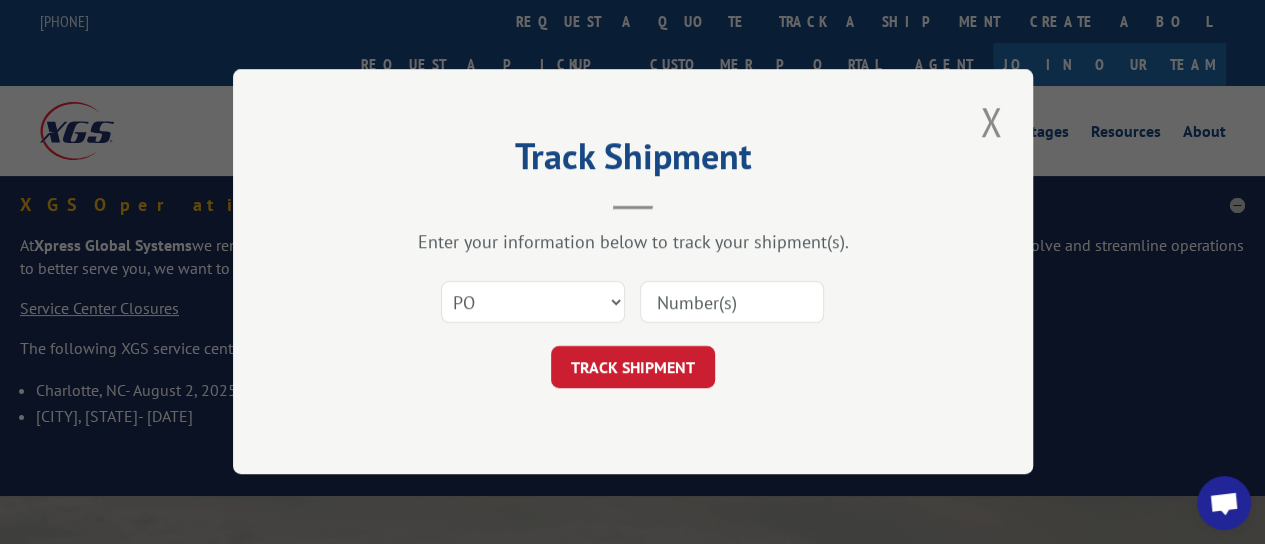 click at bounding box center [732, 303] 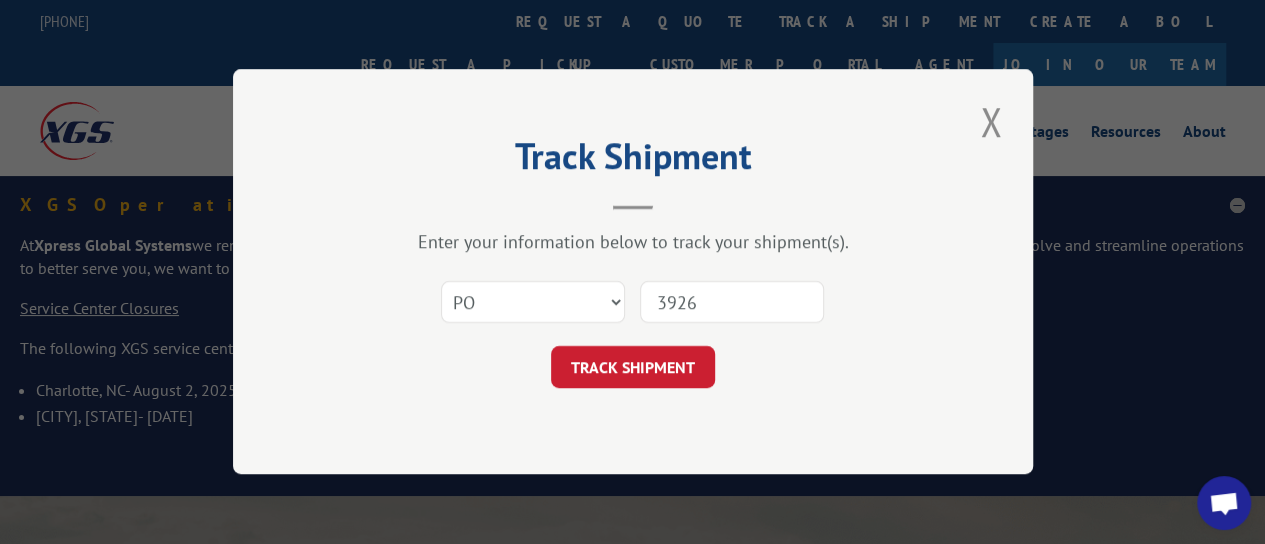 type on "39260" 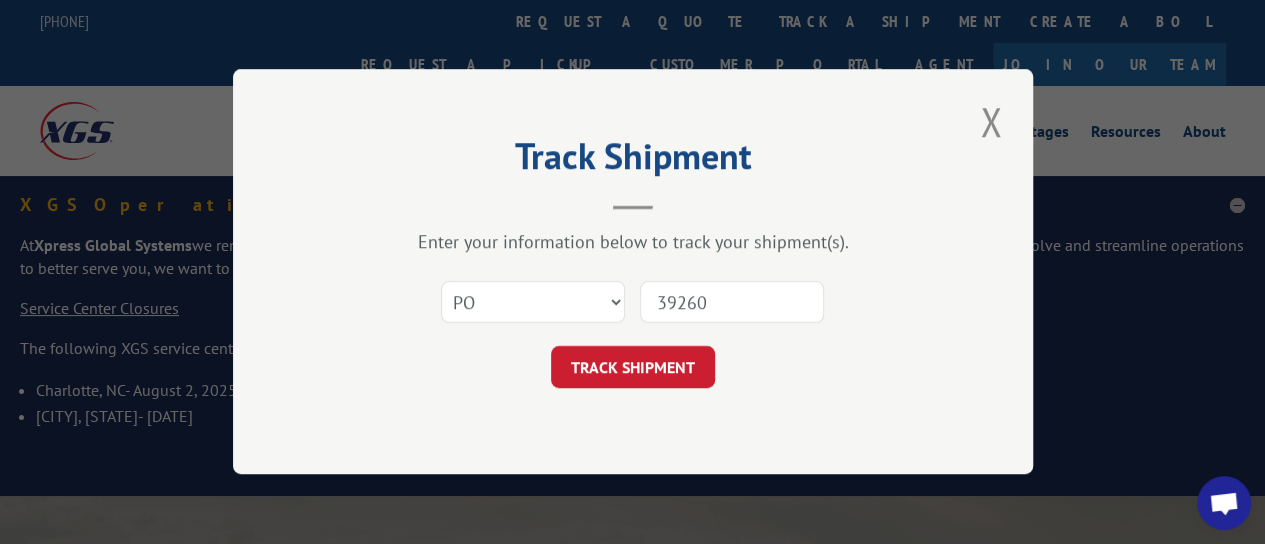 click on "TRACK SHIPMENT" at bounding box center (633, 368) 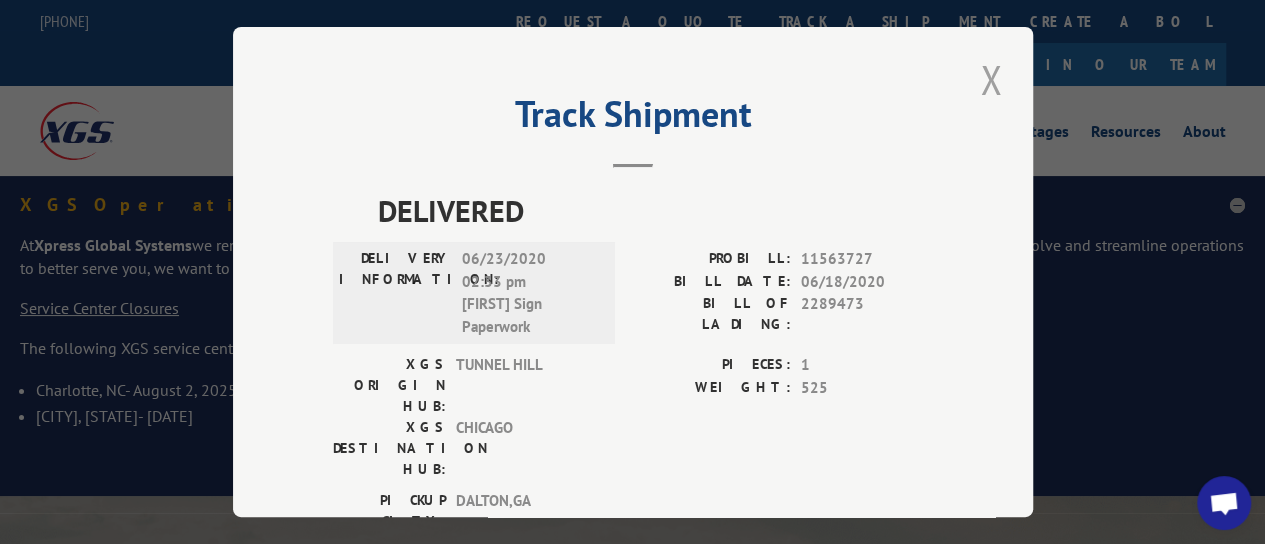 click at bounding box center [991, 79] 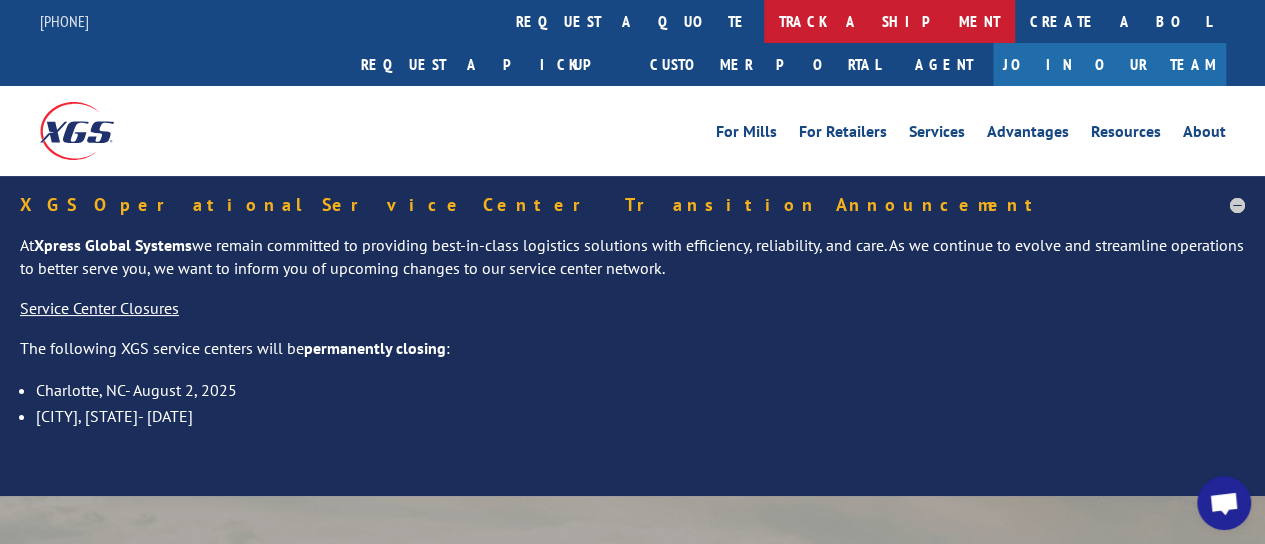 click on "track a shipment" at bounding box center (889, 21) 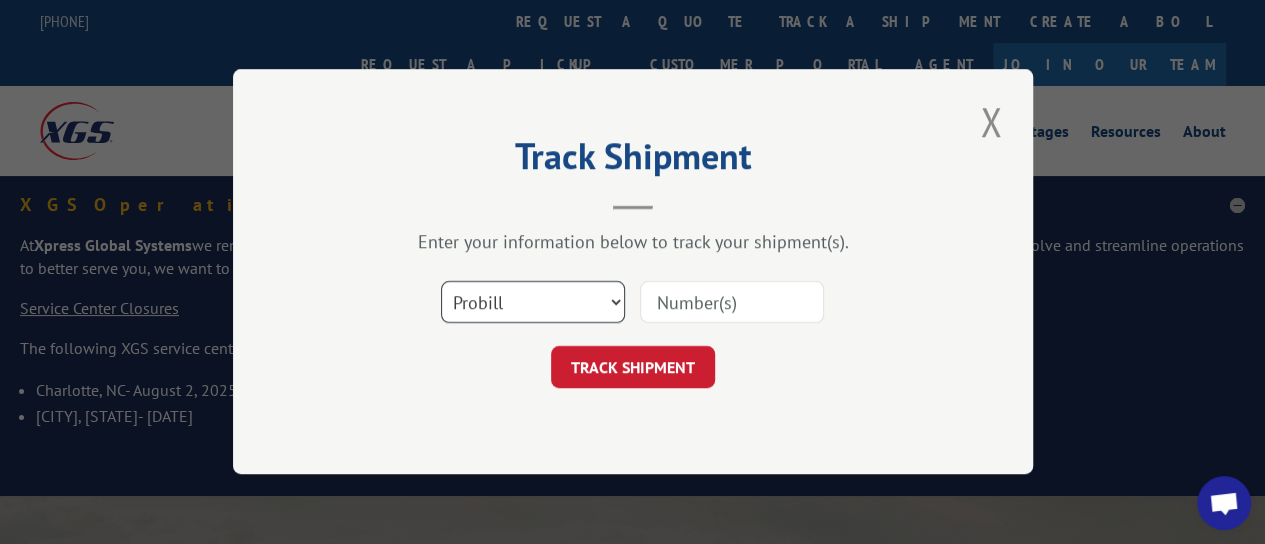 click on "Select category... Probill BOL PO" at bounding box center [533, 303] 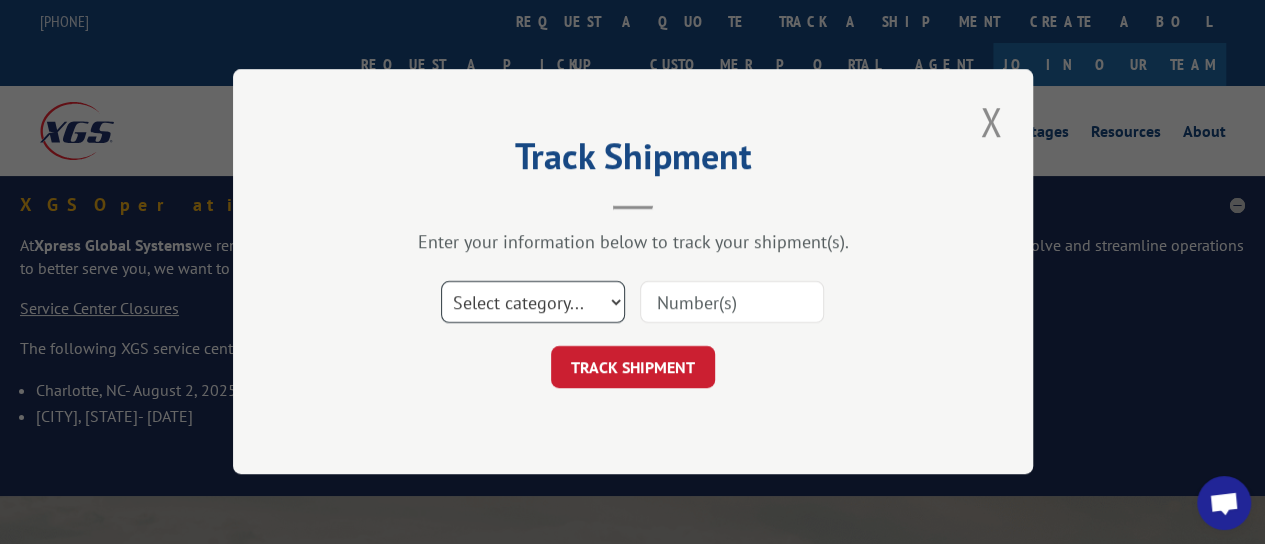 click on "Select category... Probill BOL PO" at bounding box center [533, 303] 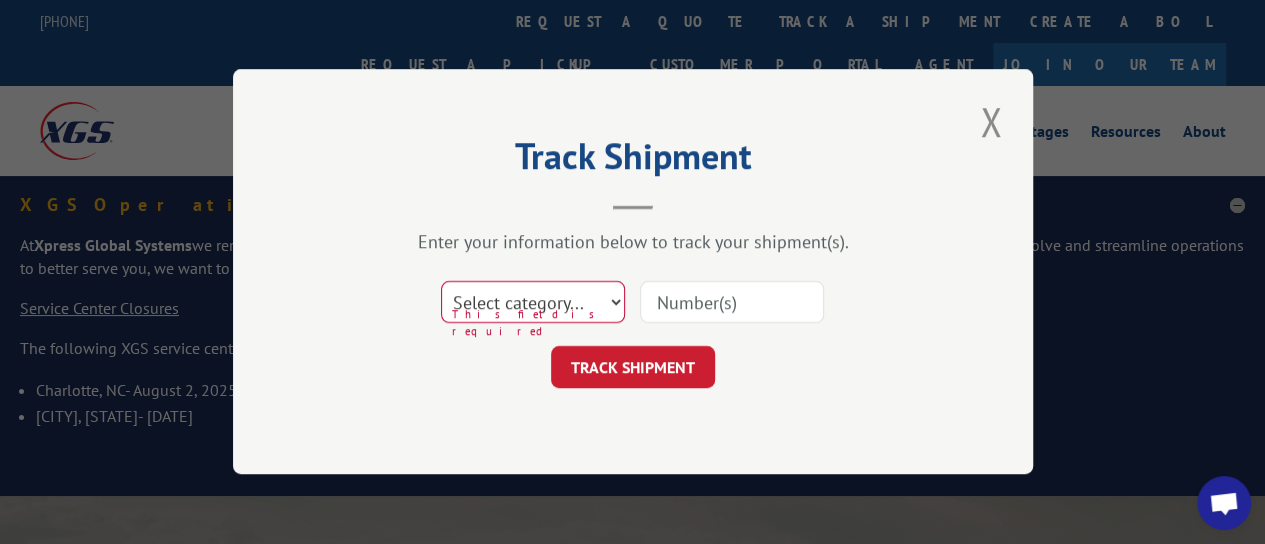 click on "Select category... Probill BOL PO" at bounding box center [533, 303] 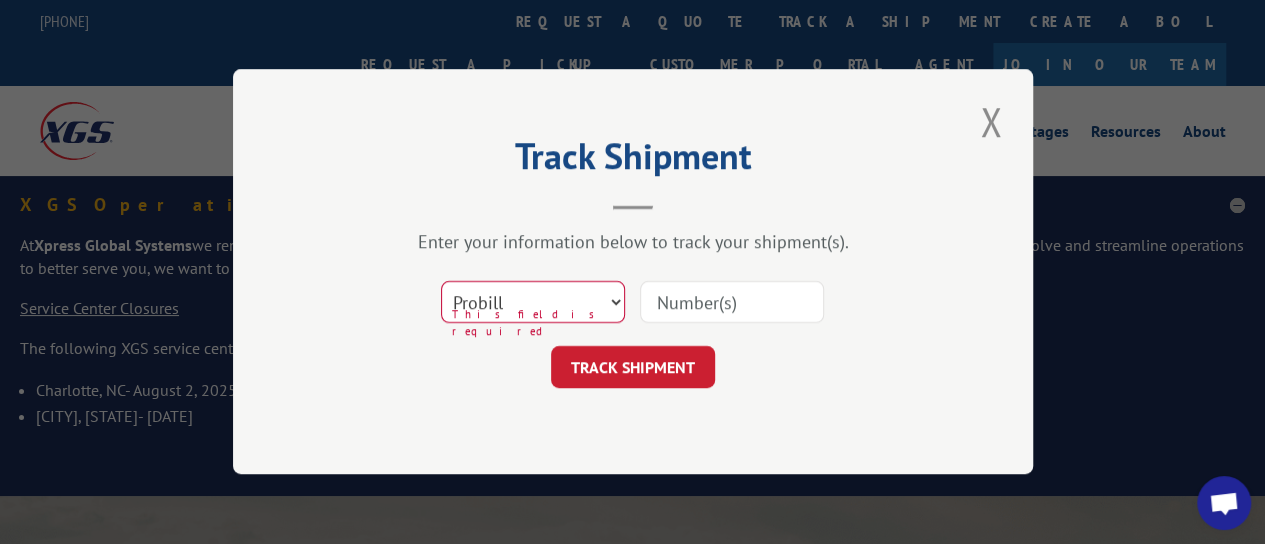 click on "Select category... Probill BOL PO" at bounding box center (533, 303) 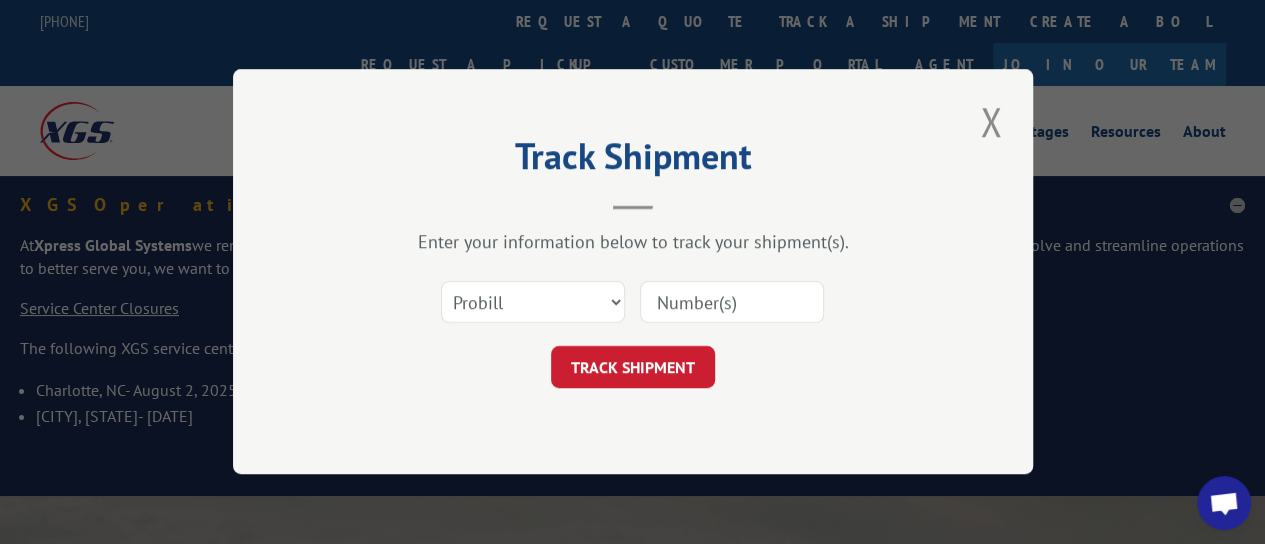 click at bounding box center (732, 303) 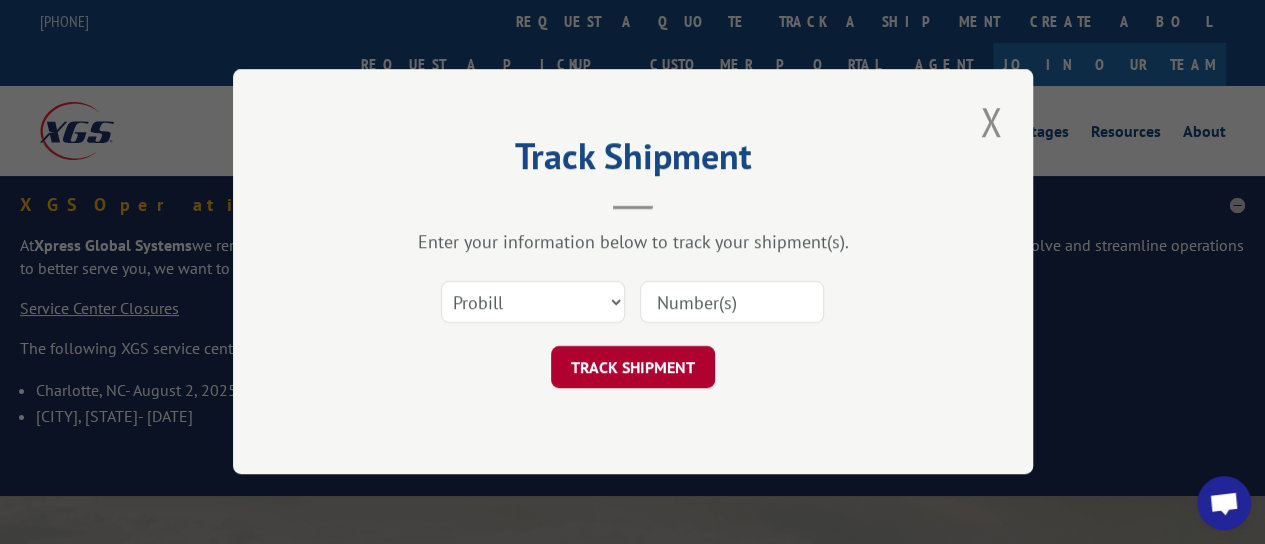 paste on "5834800" 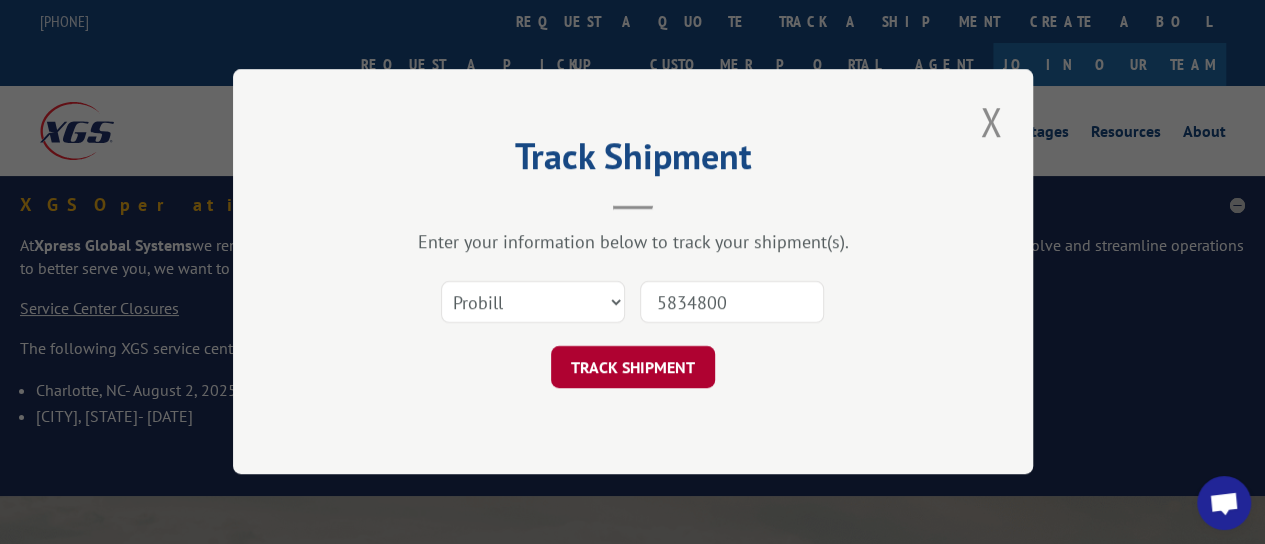 type on "5834800" 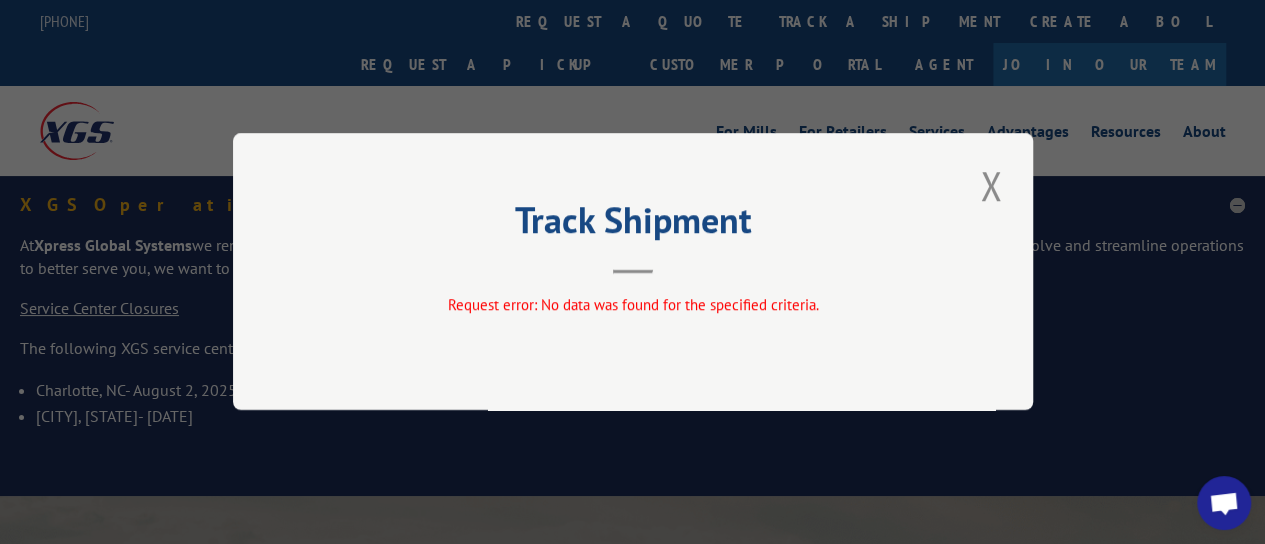 click on "Track Shipment Request error: No data was found for the specified criteria." at bounding box center [633, 271] 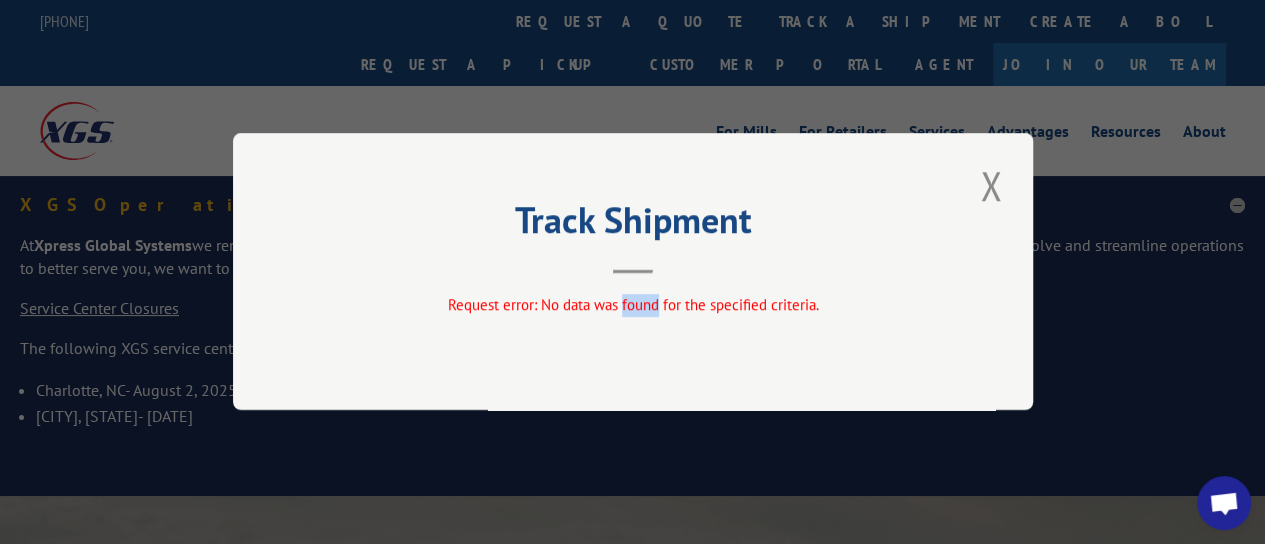 drag, startPoint x: 634, startPoint y: 301, endPoint x: 650, endPoint y: 301, distance: 16 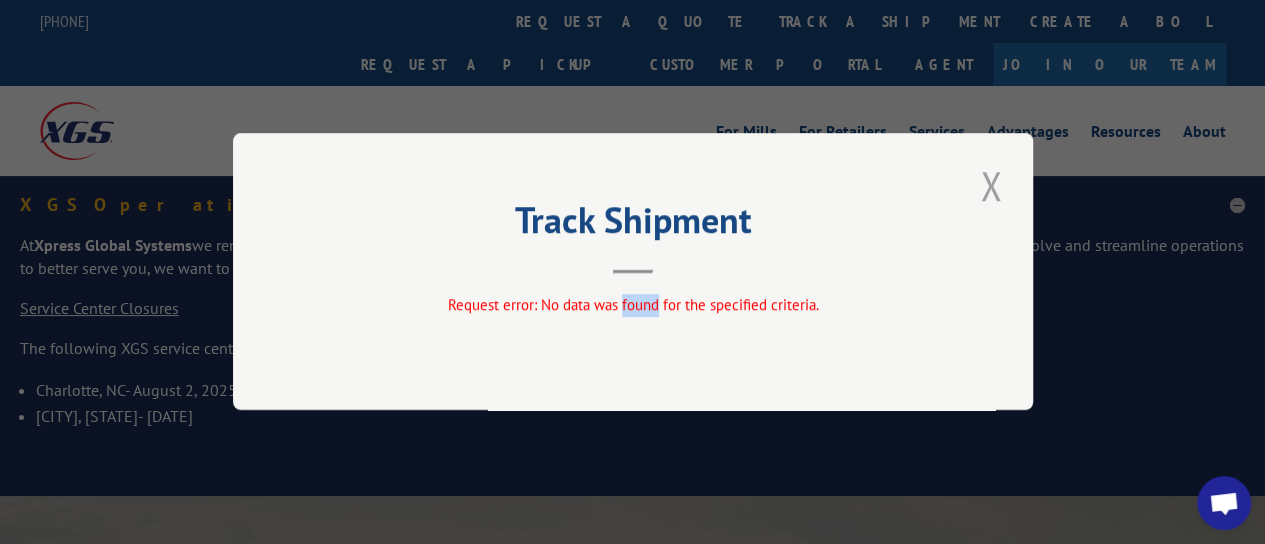 click at bounding box center (991, 185) 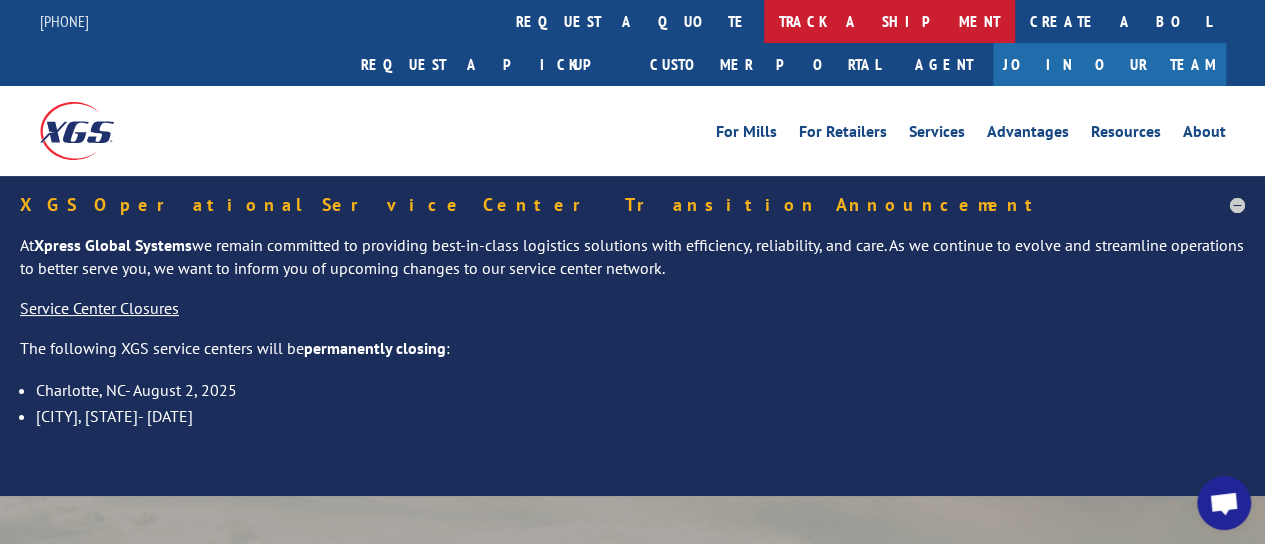 click on "track a shipment" at bounding box center (889, 21) 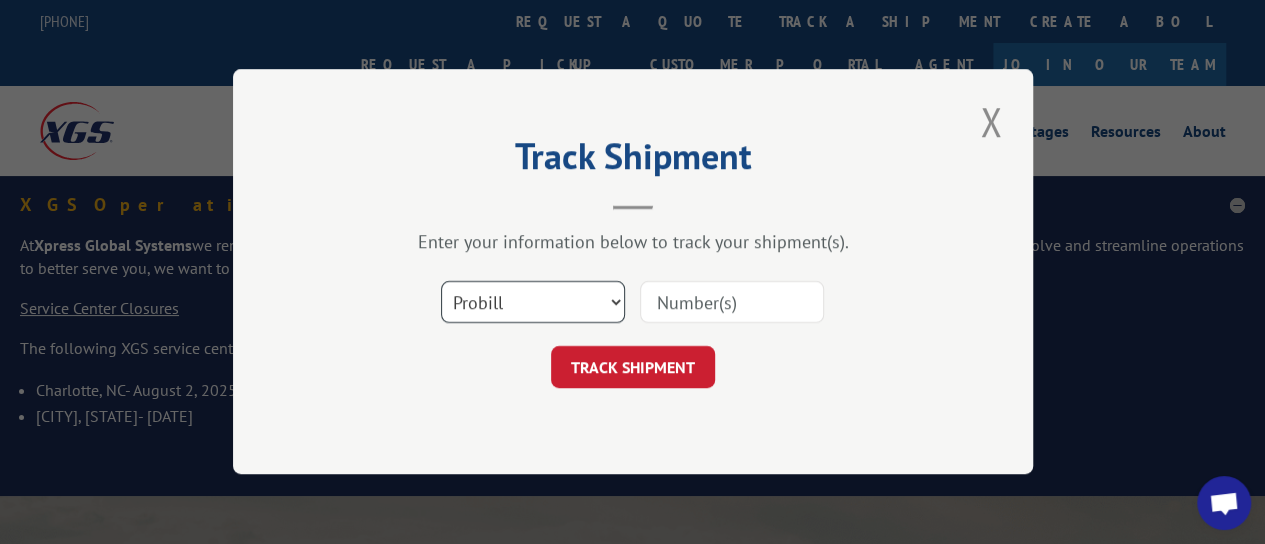 click on "Select category... Probill BOL PO" at bounding box center (533, 303) 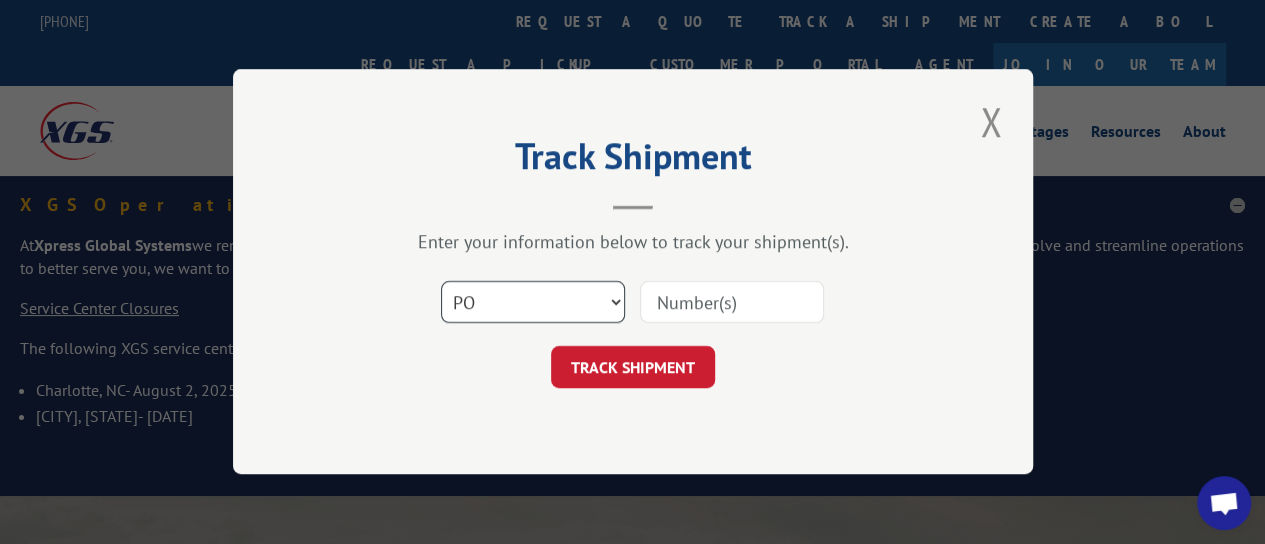 click on "Select category... Probill BOL PO" at bounding box center (533, 303) 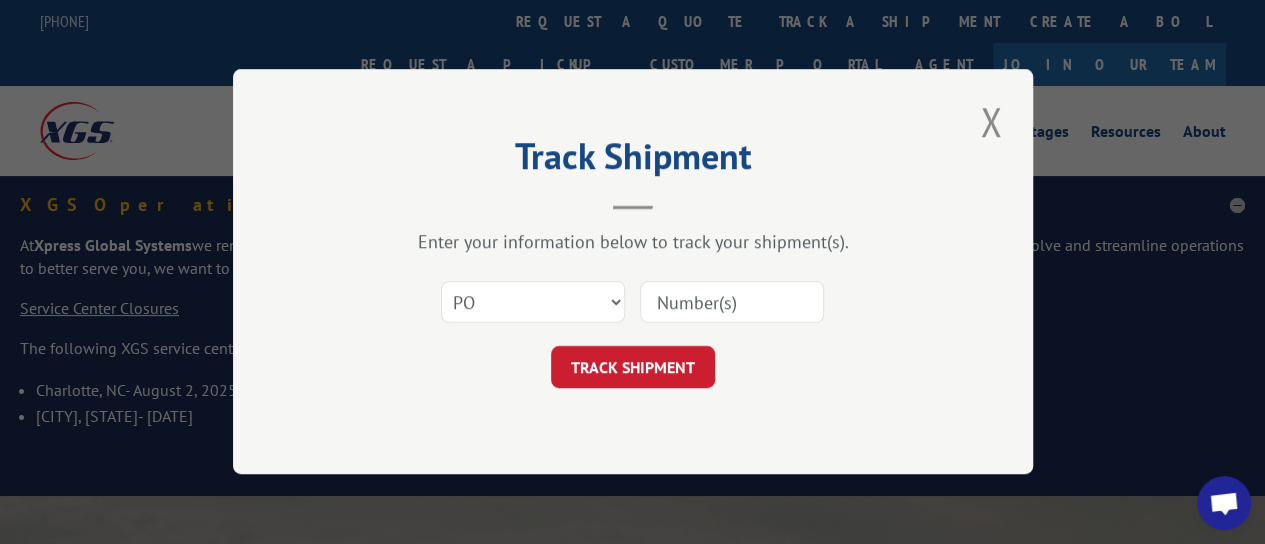 click at bounding box center [732, 303] 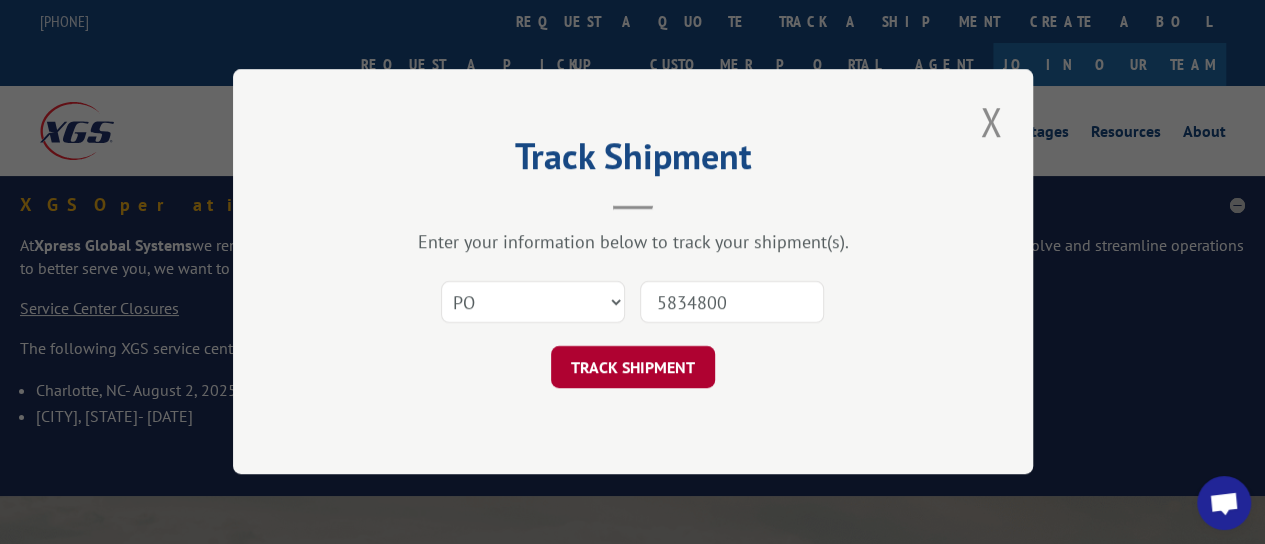 type on "5834800" 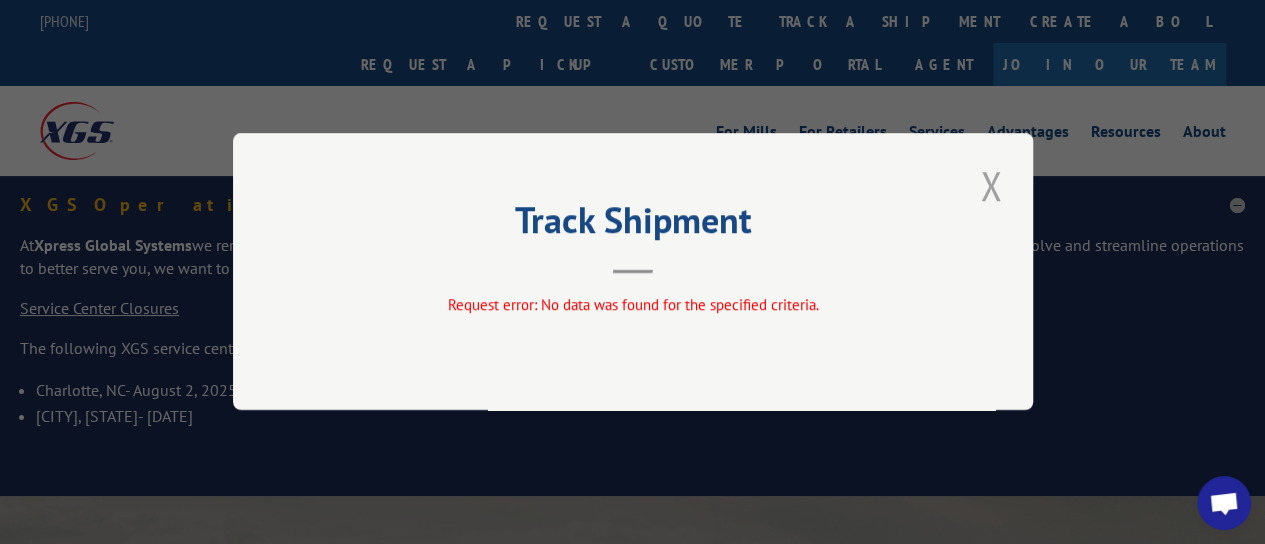 click at bounding box center (991, 185) 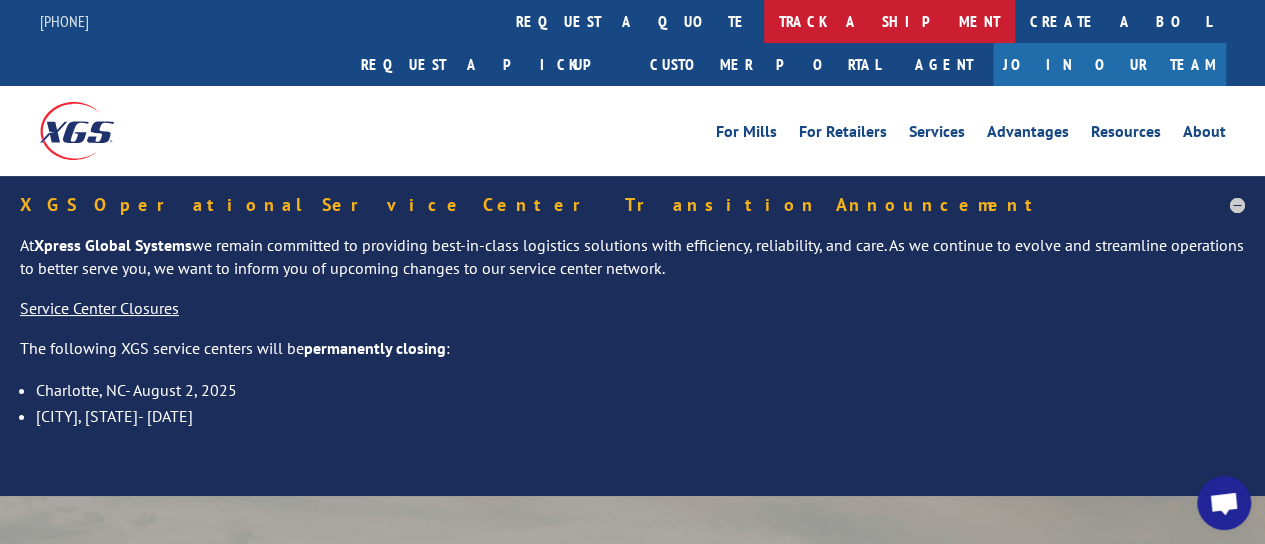 click on "track a shipment" at bounding box center (889, 21) 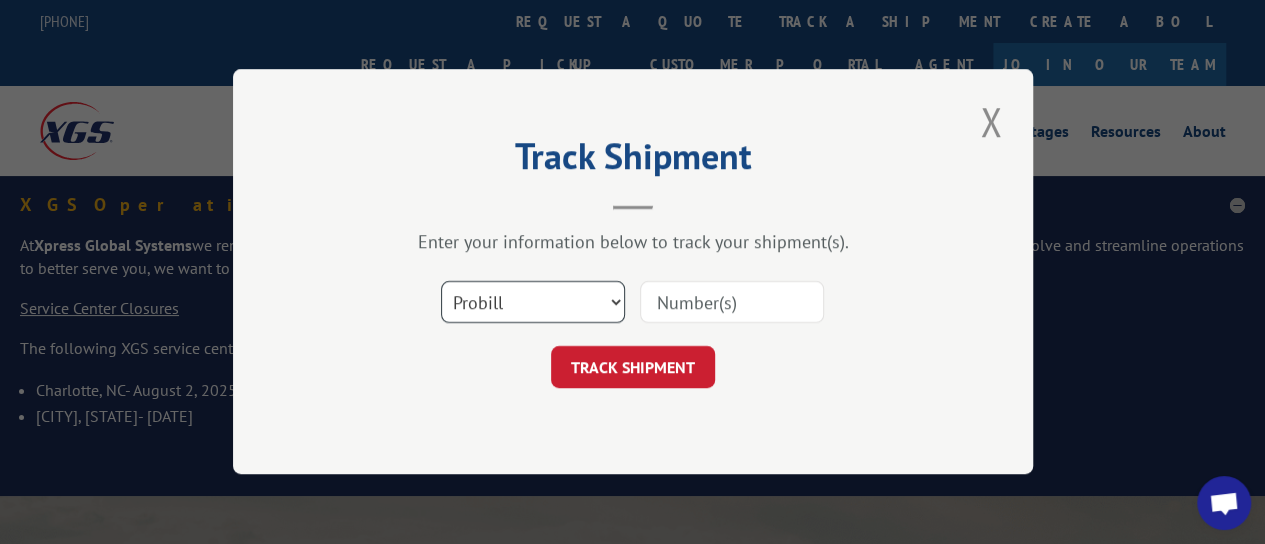 click on "Select category... Probill BOL PO" at bounding box center [533, 303] 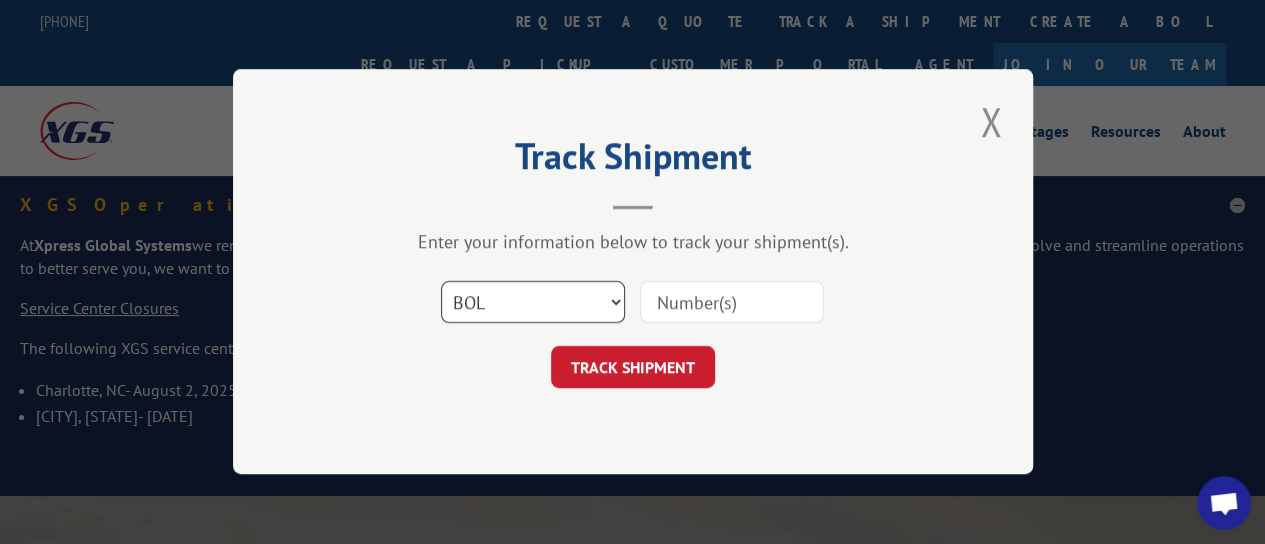 click on "Select category... Probill BOL PO" at bounding box center [533, 303] 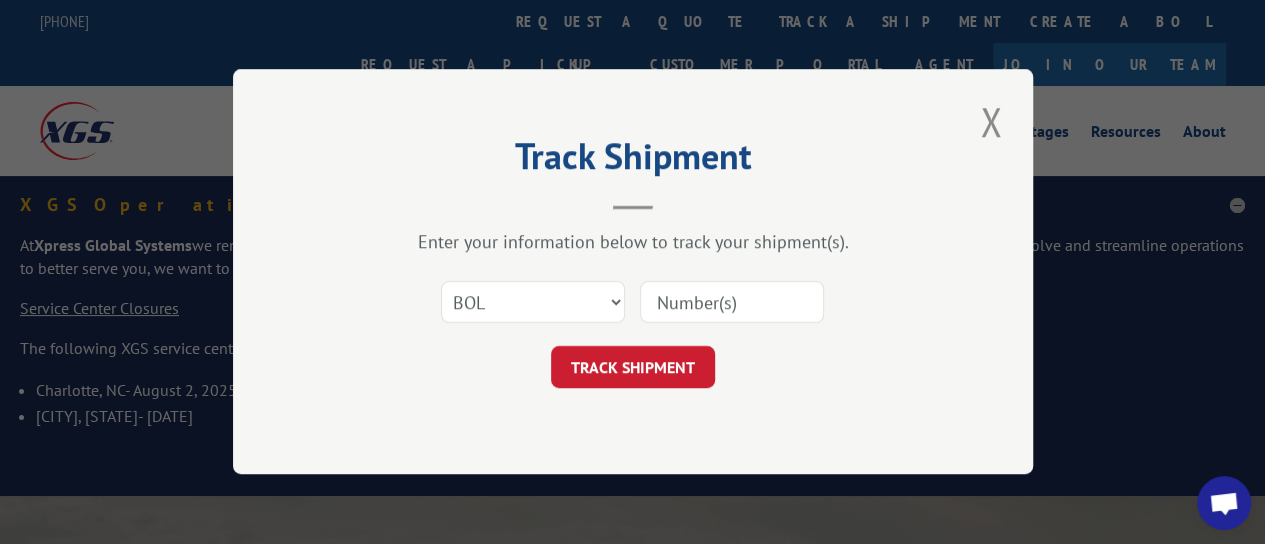 click on "Select category... Probill BOL PO" at bounding box center (633, 303) 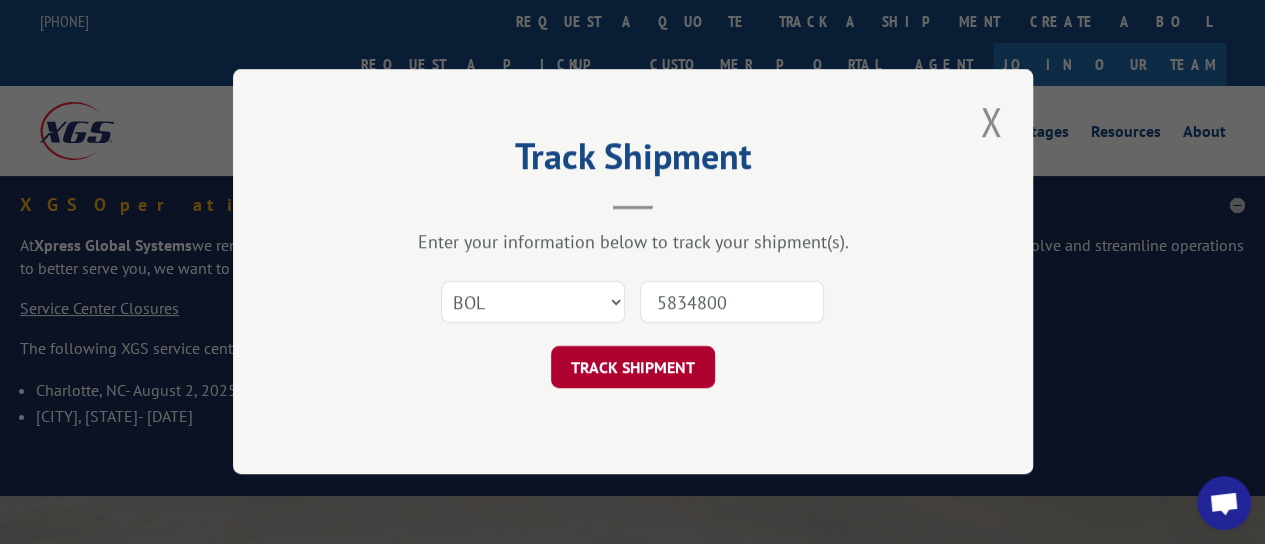 click on "TRACK SHIPMENT" at bounding box center (633, 368) 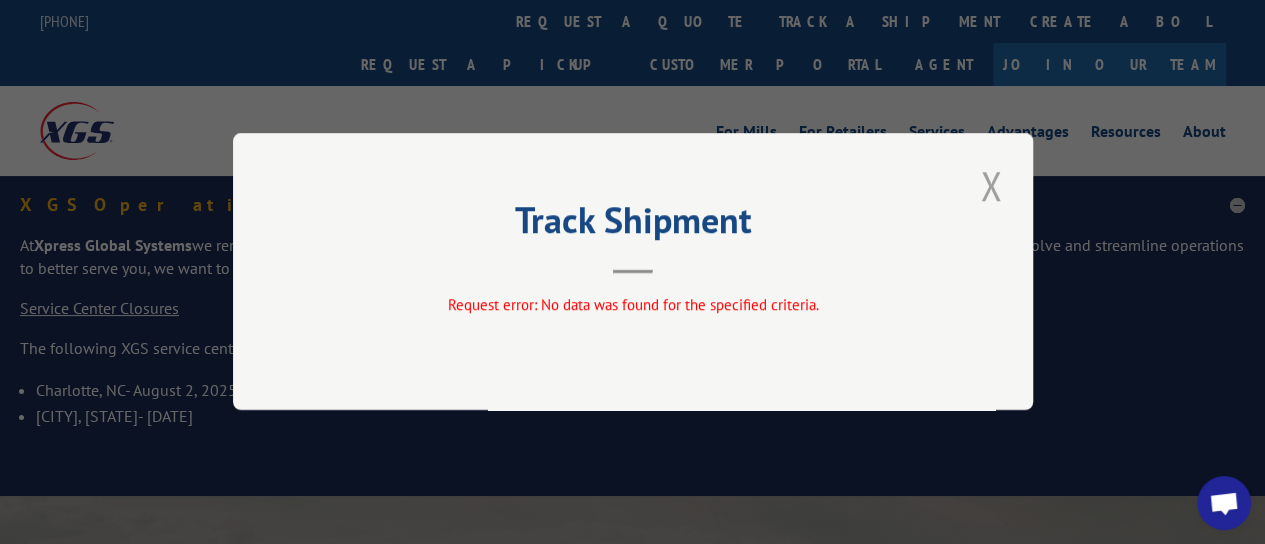 click at bounding box center [991, 185] 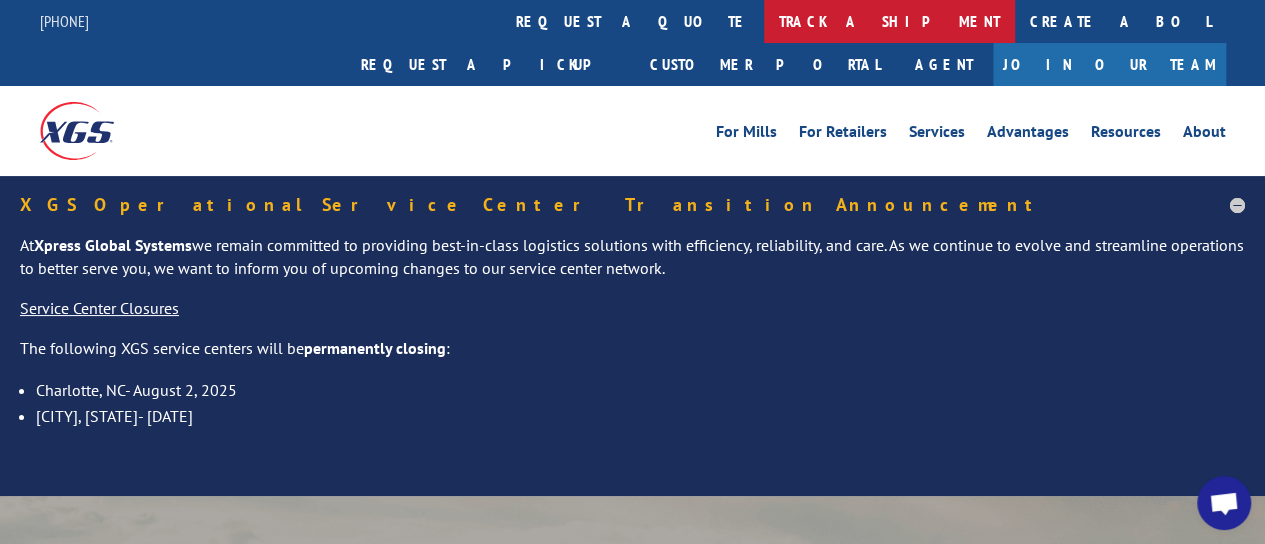 click on "track a shipment" at bounding box center [889, 21] 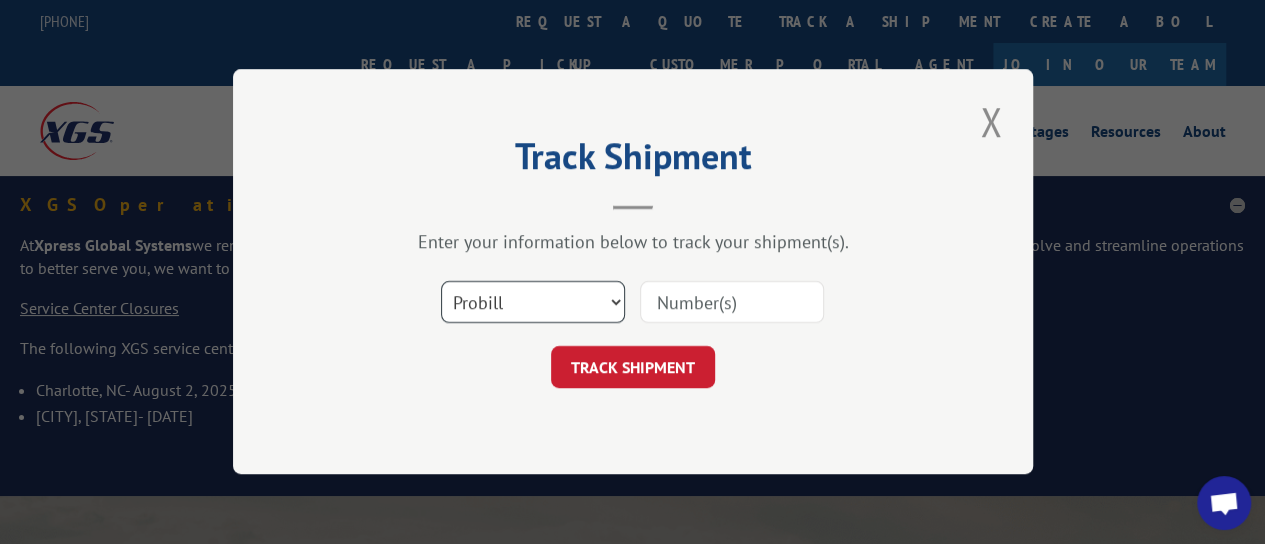 click on "Select category... Probill BOL PO" at bounding box center (533, 303) 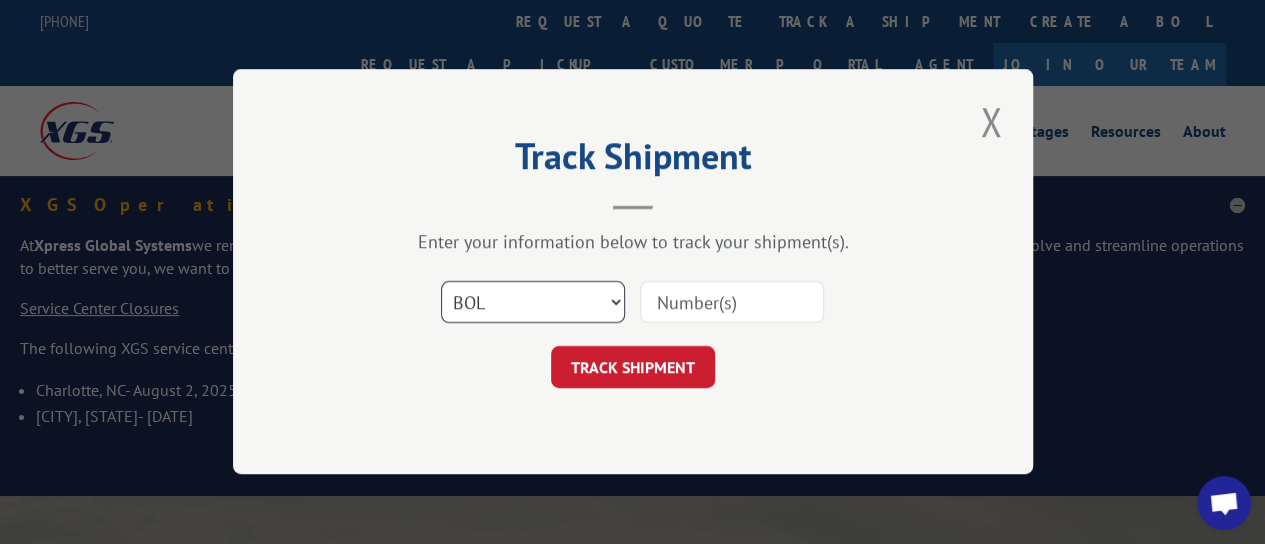 click on "Select category... Probill BOL PO" at bounding box center [533, 303] 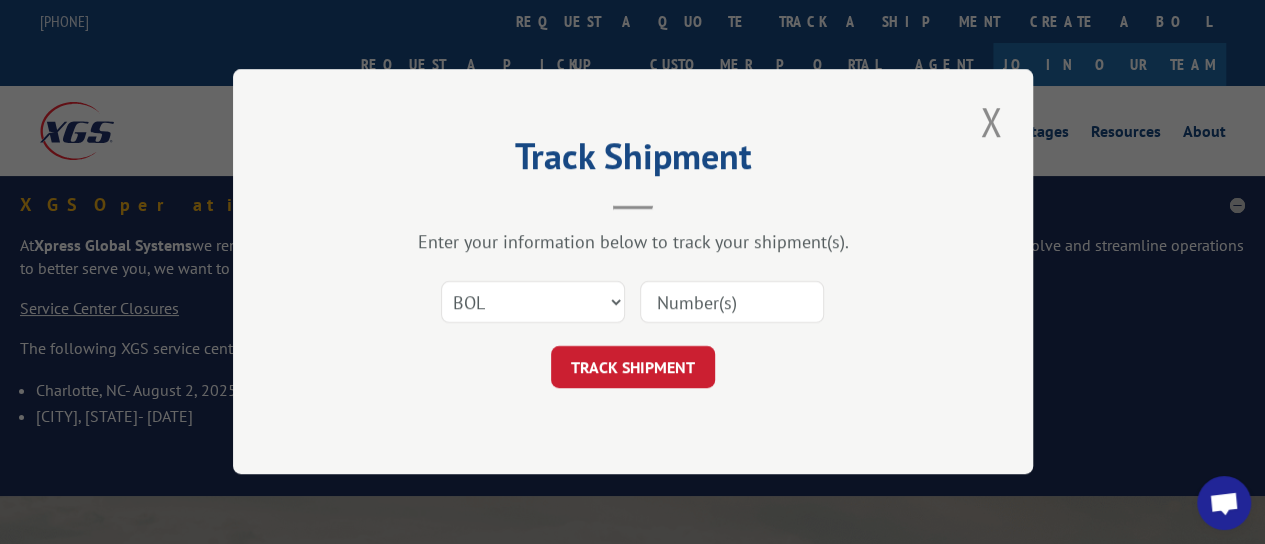 click at bounding box center (732, 303) 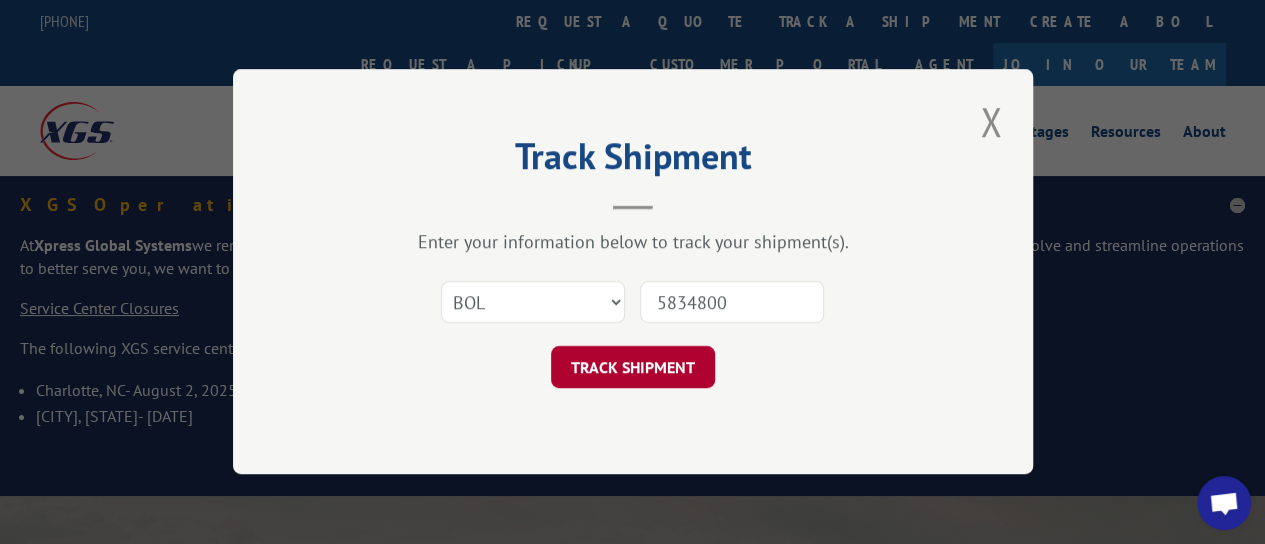 type on "5834800" 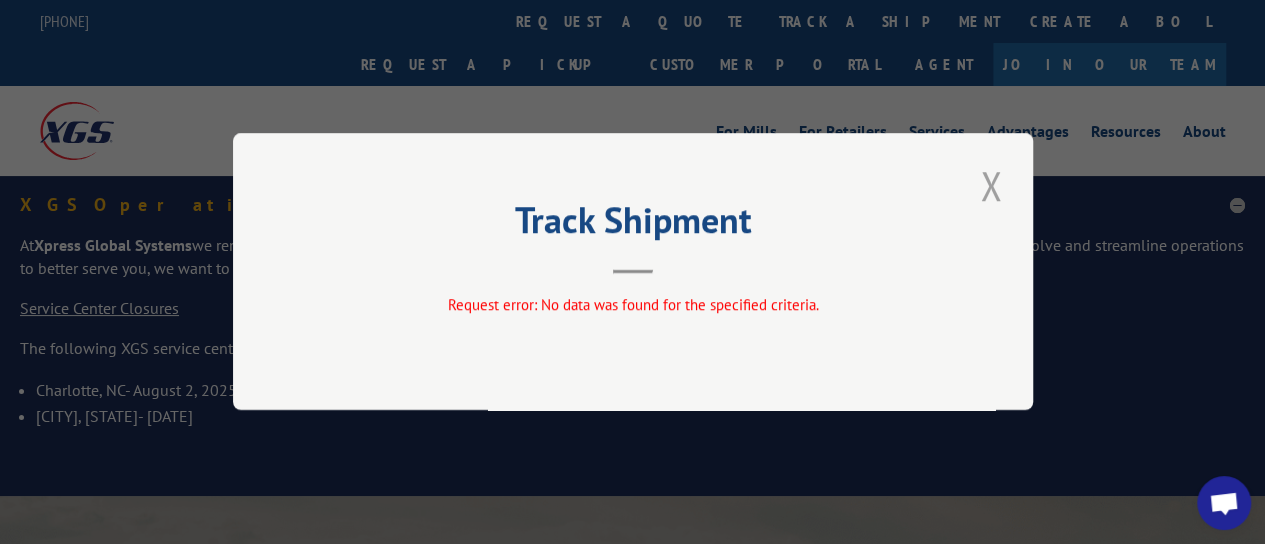 click at bounding box center (991, 185) 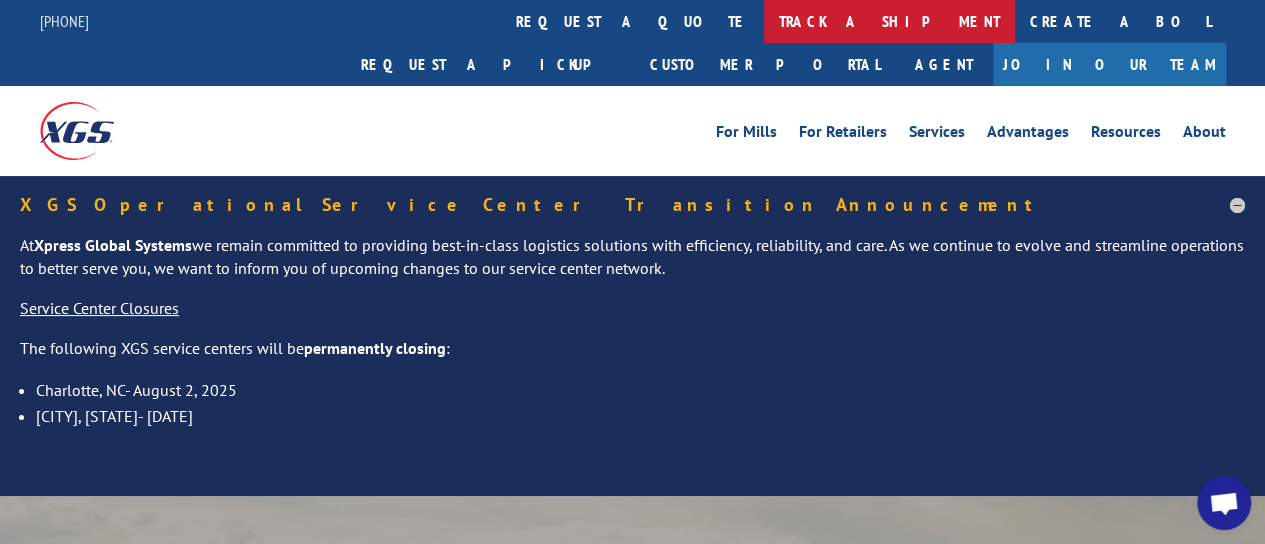 click on "track a shipment" at bounding box center [889, 21] 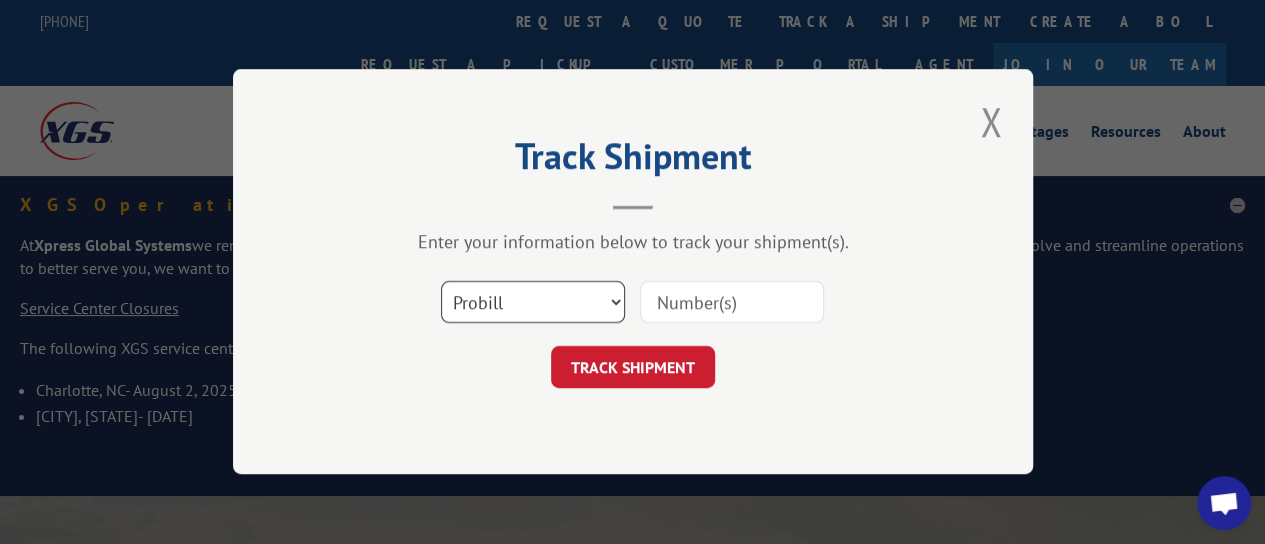 click on "Select category... Probill BOL PO" at bounding box center (533, 303) 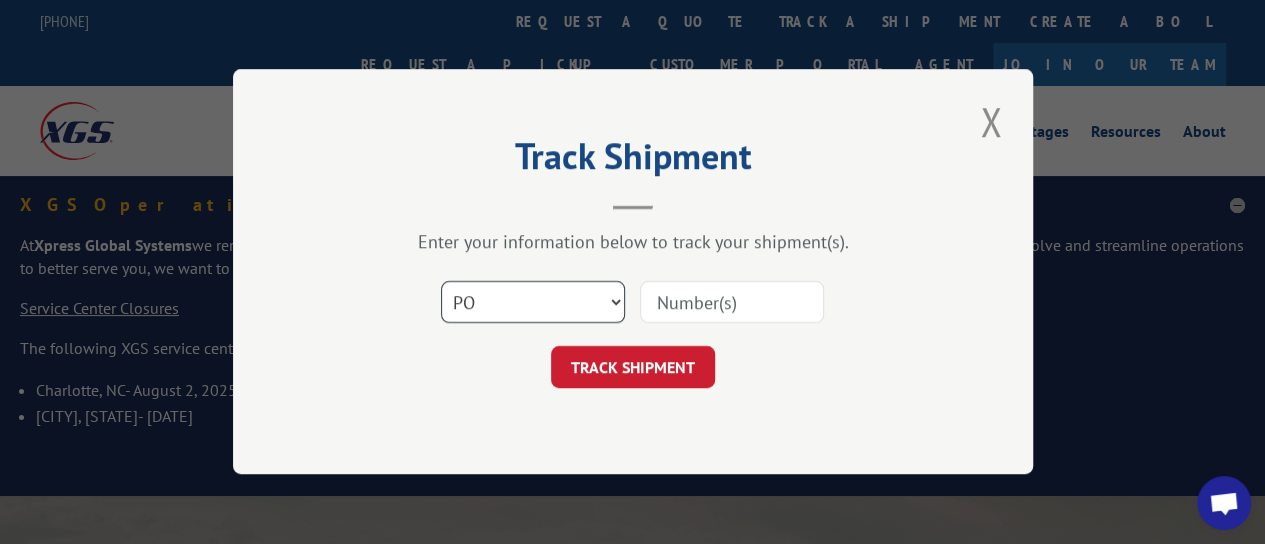 click on "Select category... Probill BOL PO" at bounding box center (533, 303) 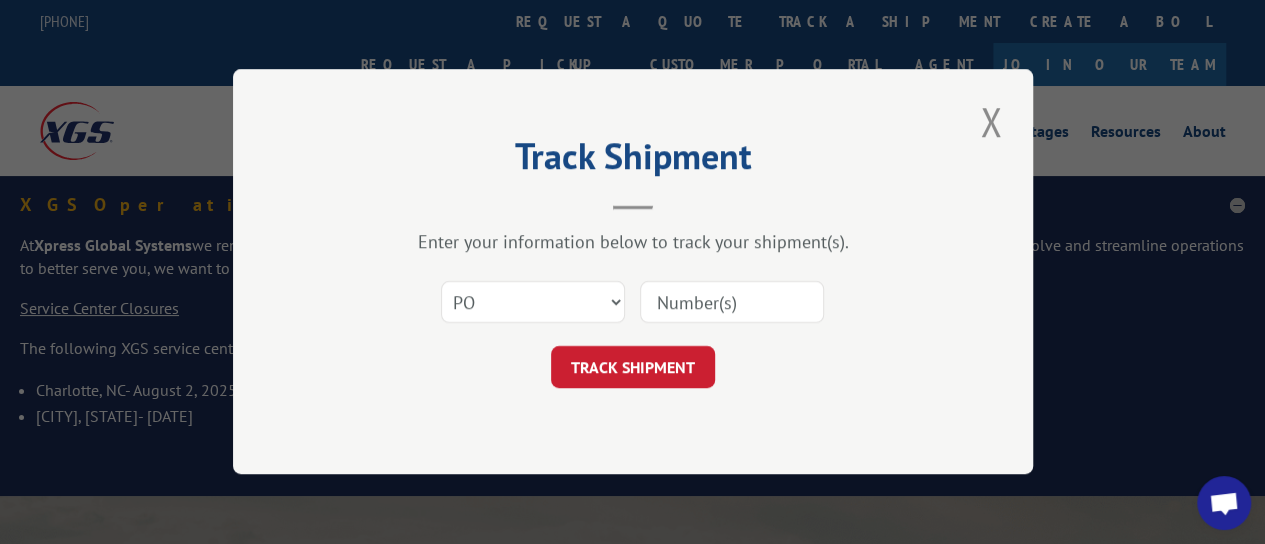 click at bounding box center [732, 303] 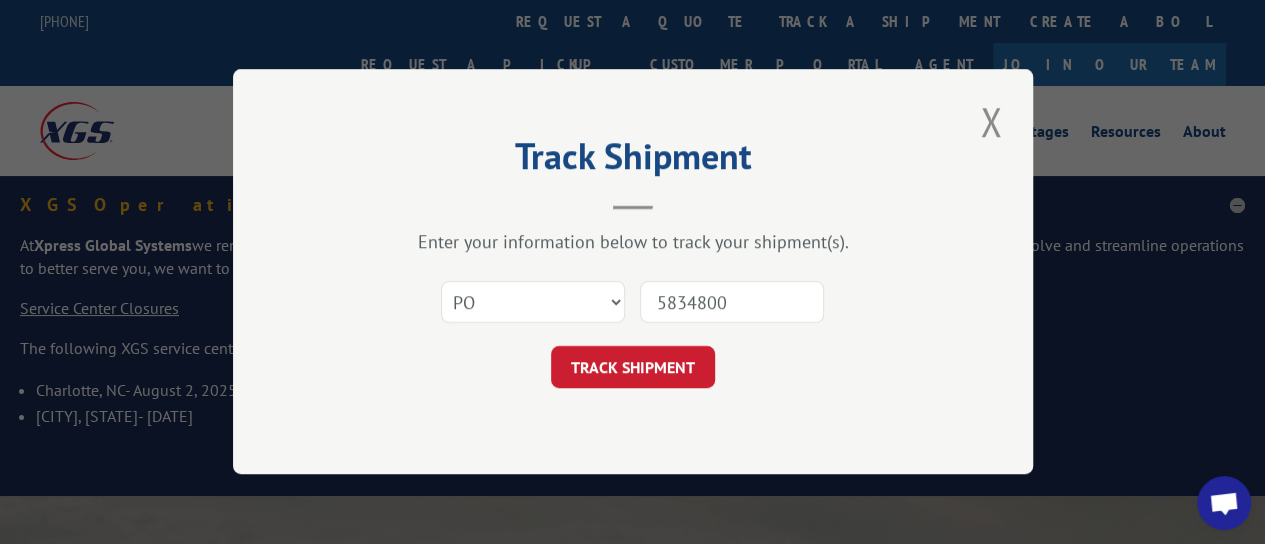type on "5834800" 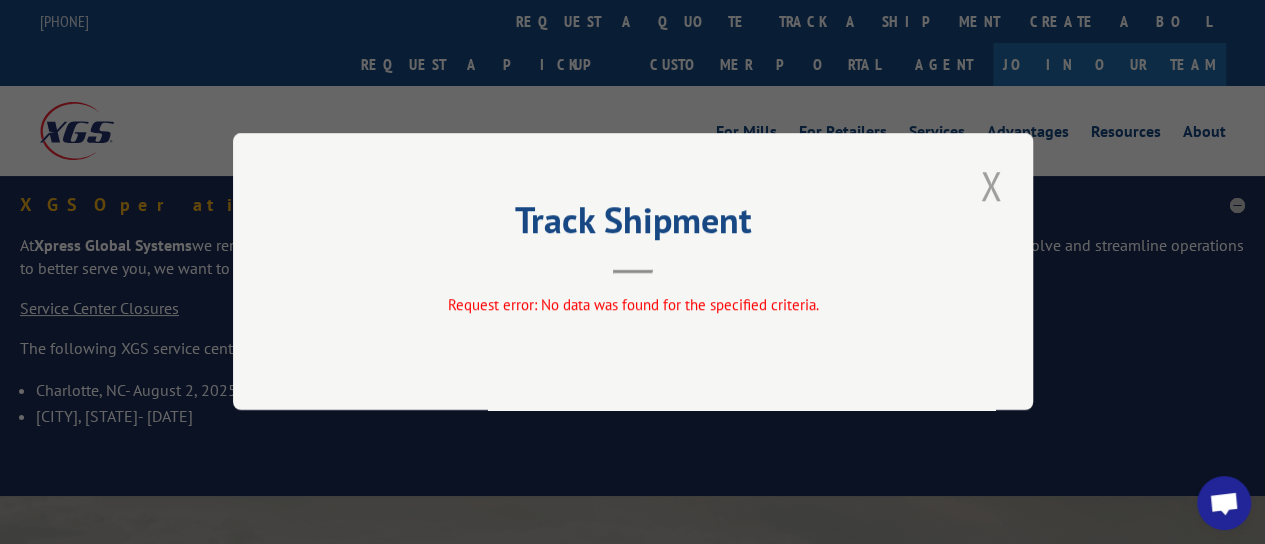 click at bounding box center (991, 185) 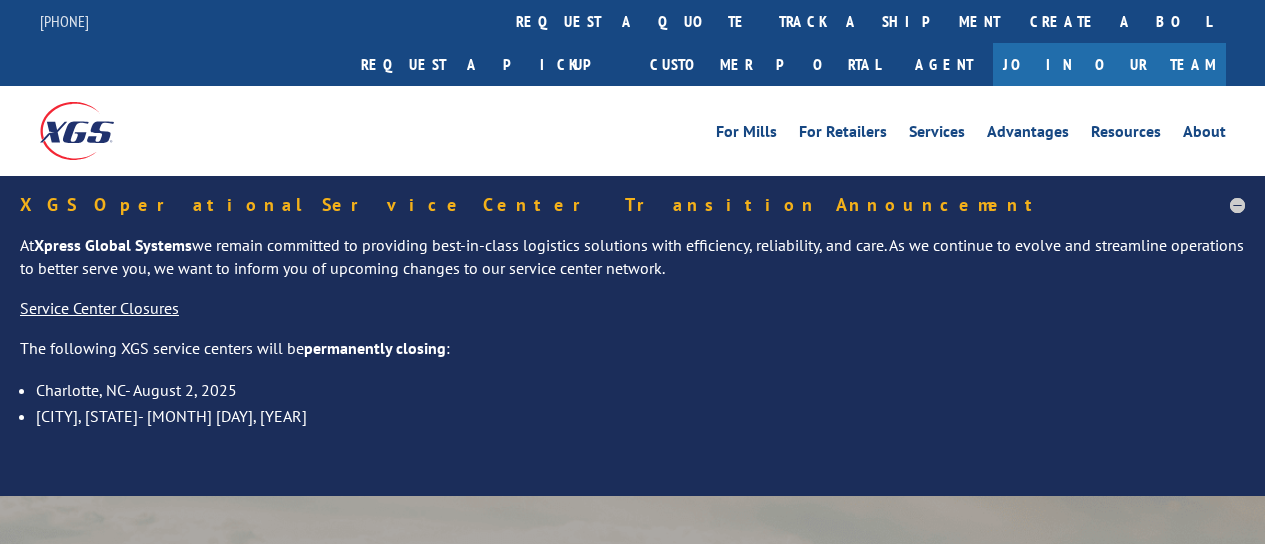 scroll, scrollTop: 0, scrollLeft: 0, axis: both 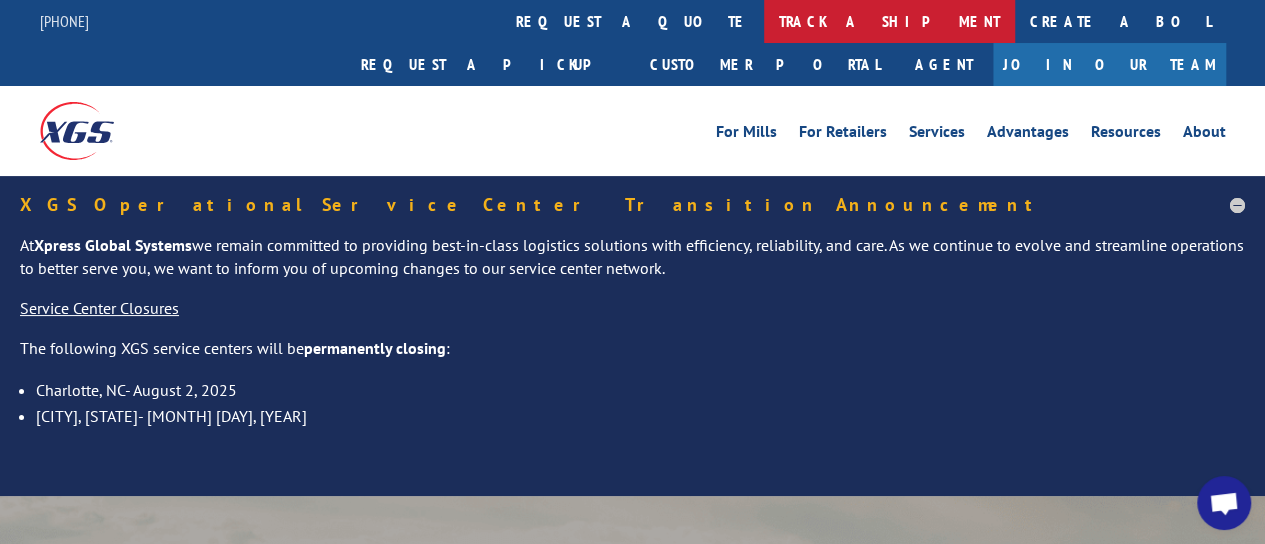 click on "track a shipment" at bounding box center (889, 21) 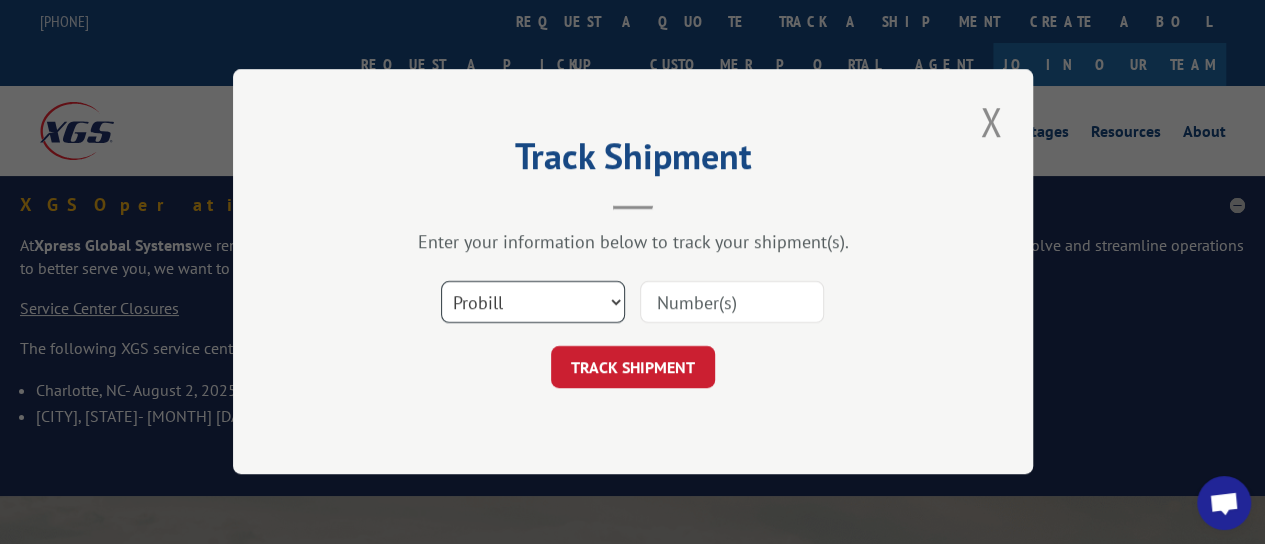 click on "Select category... Probill BOL PO" at bounding box center [533, 303] 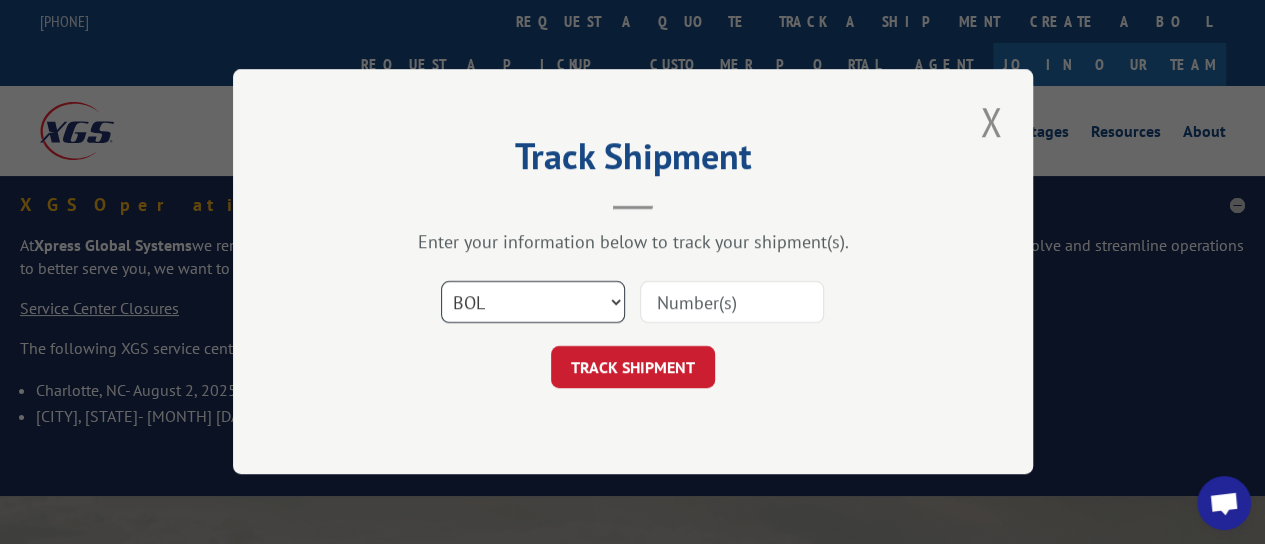click on "Select category... Probill BOL PO" at bounding box center [533, 303] 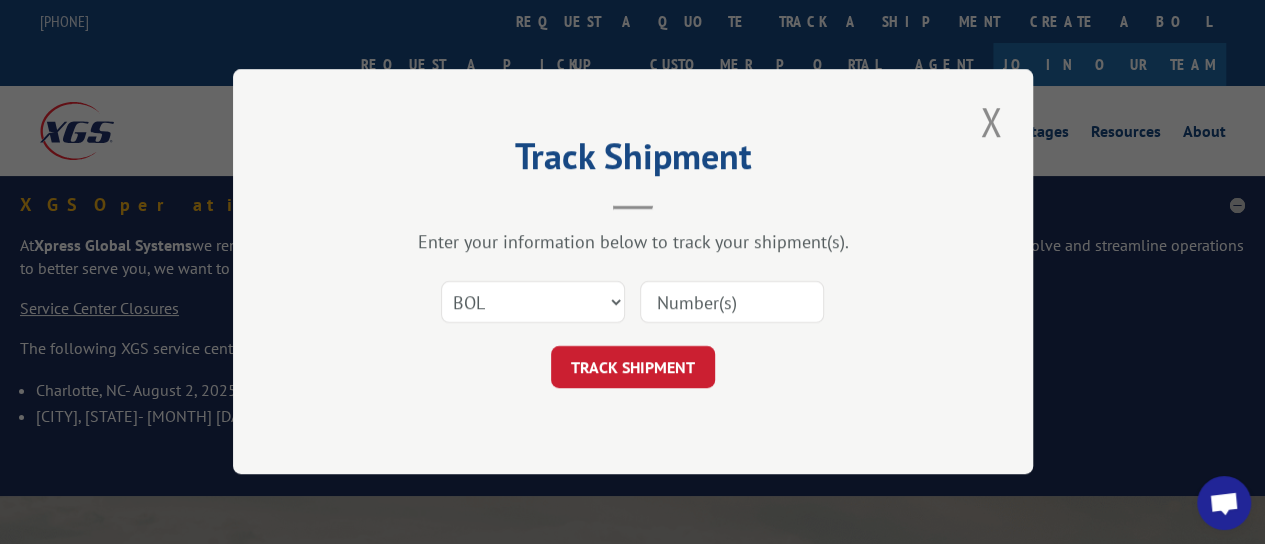 click at bounding box center (732, 303) 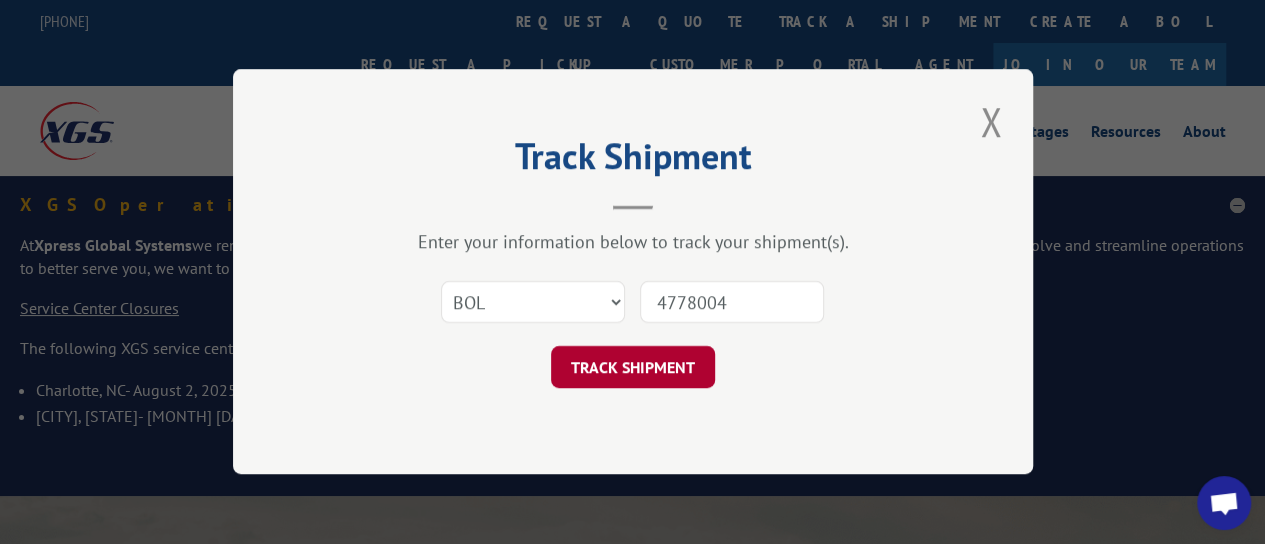 type on "4778004" 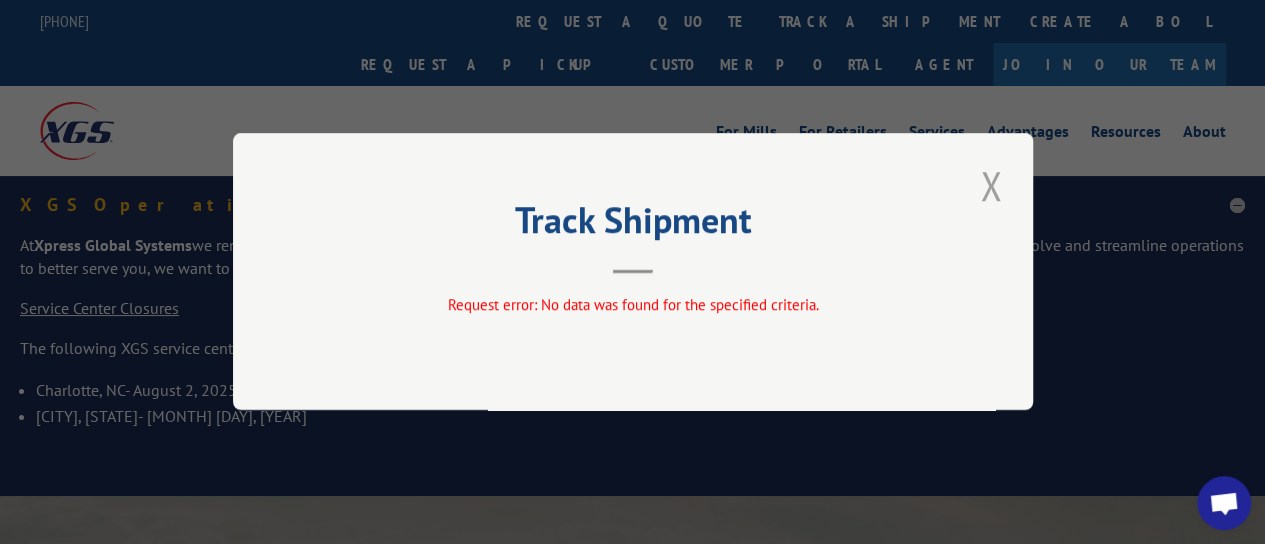 click at bounding box center (991, 185) 